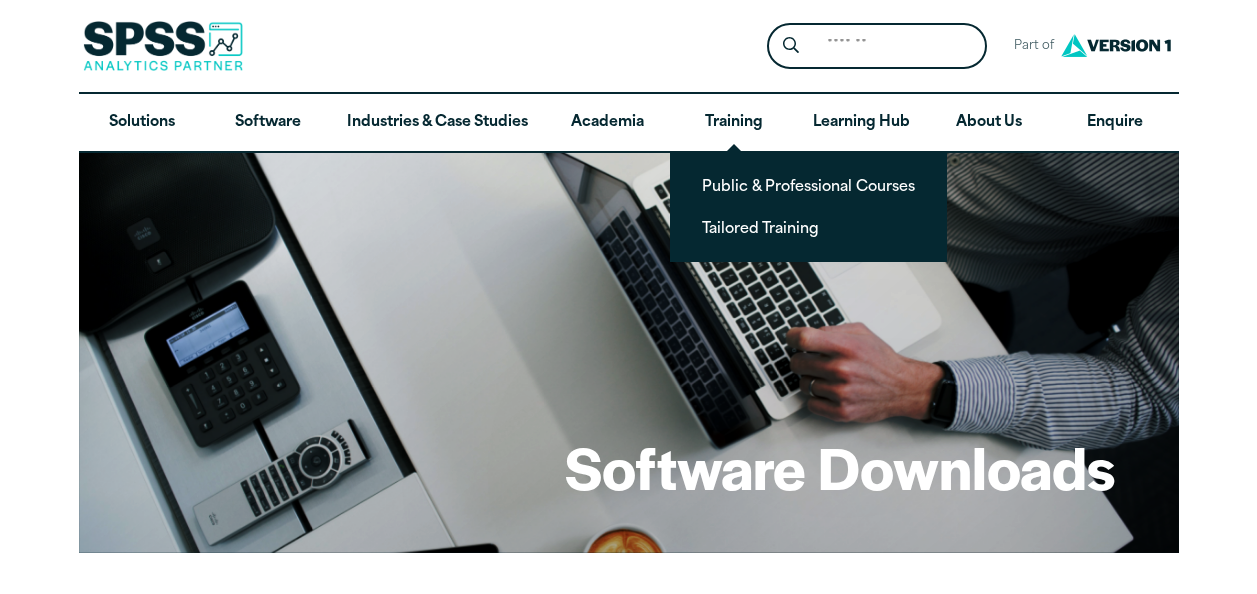 scroll, scrollTop: 0, scrollLeft: 0, axis: both 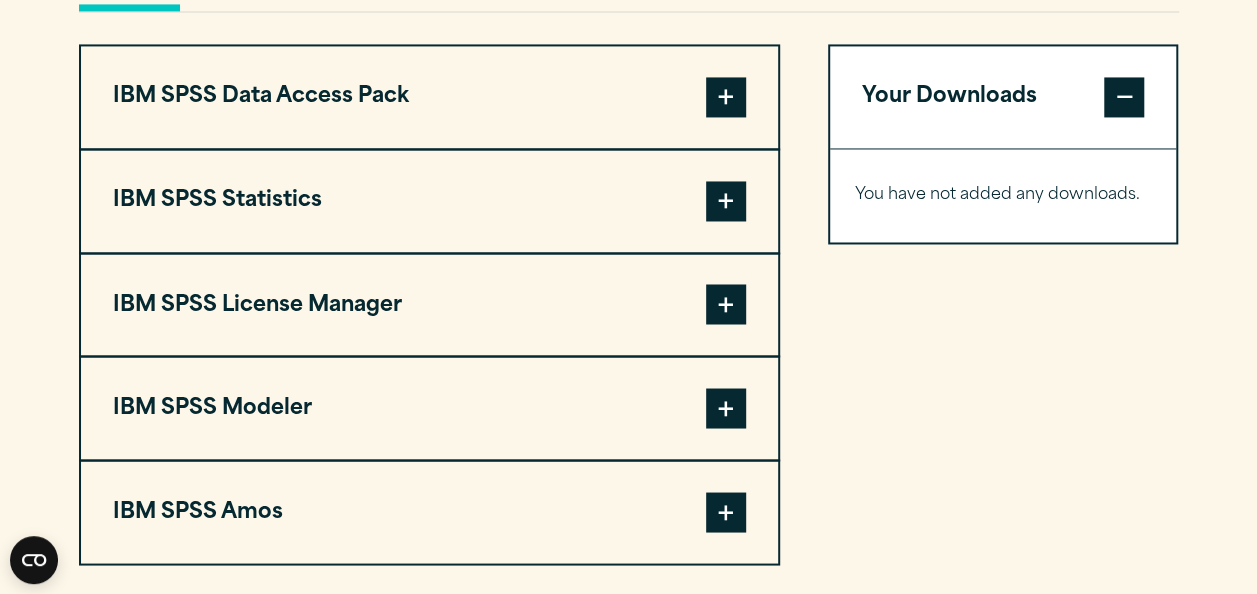 click at bounding box center [726, 201] 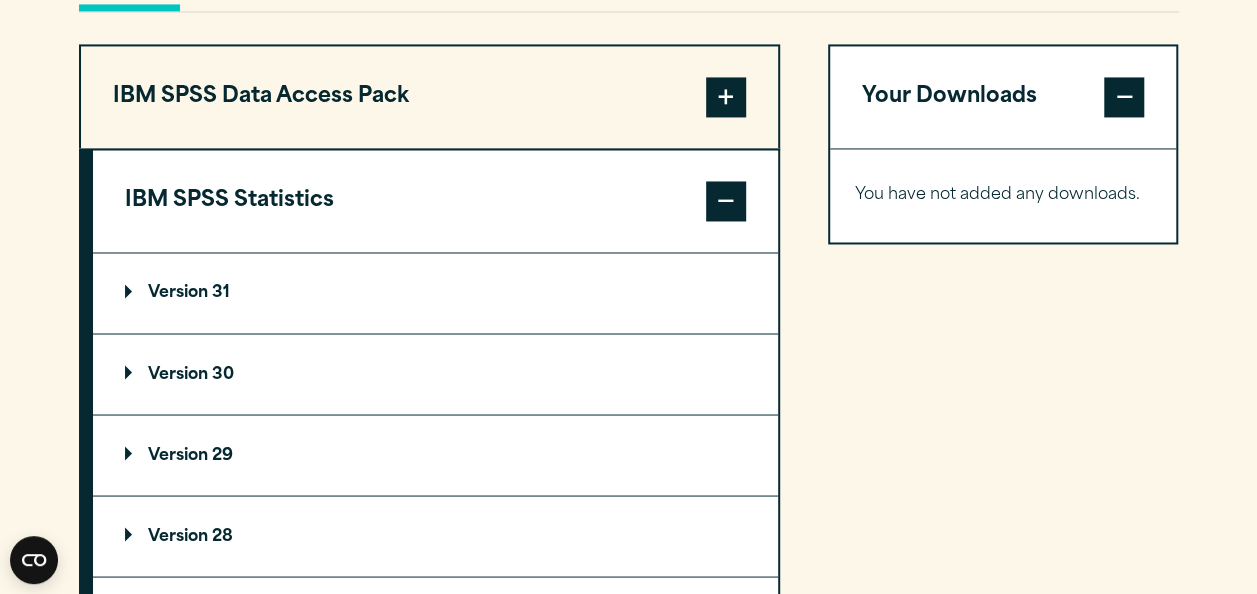 click on "Version 29" at bounding box center (435, 455) 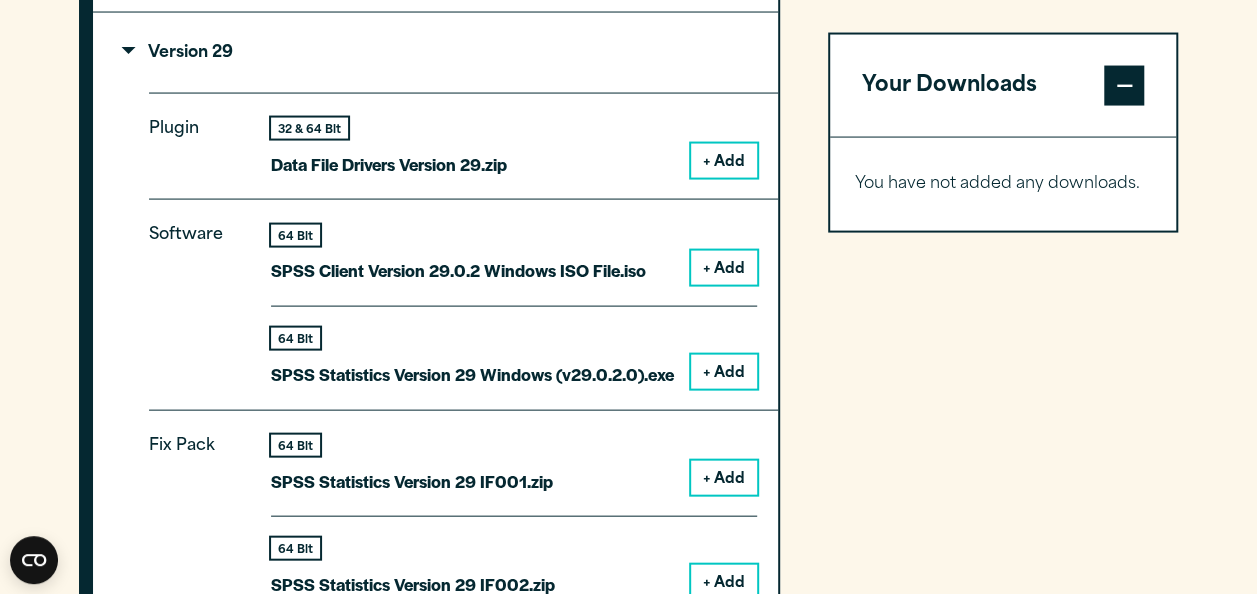 scroll, scrollTop: 1876, scrollLeft: 0, axis: vertical 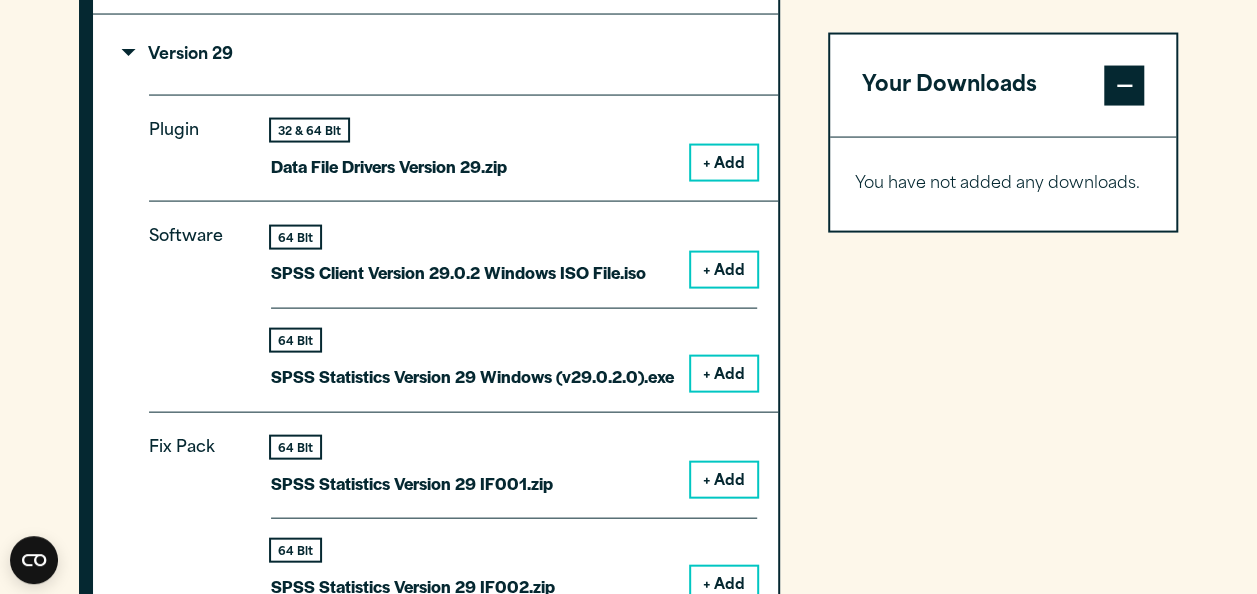 click on "+ Add" at bounding box center (724, 374) 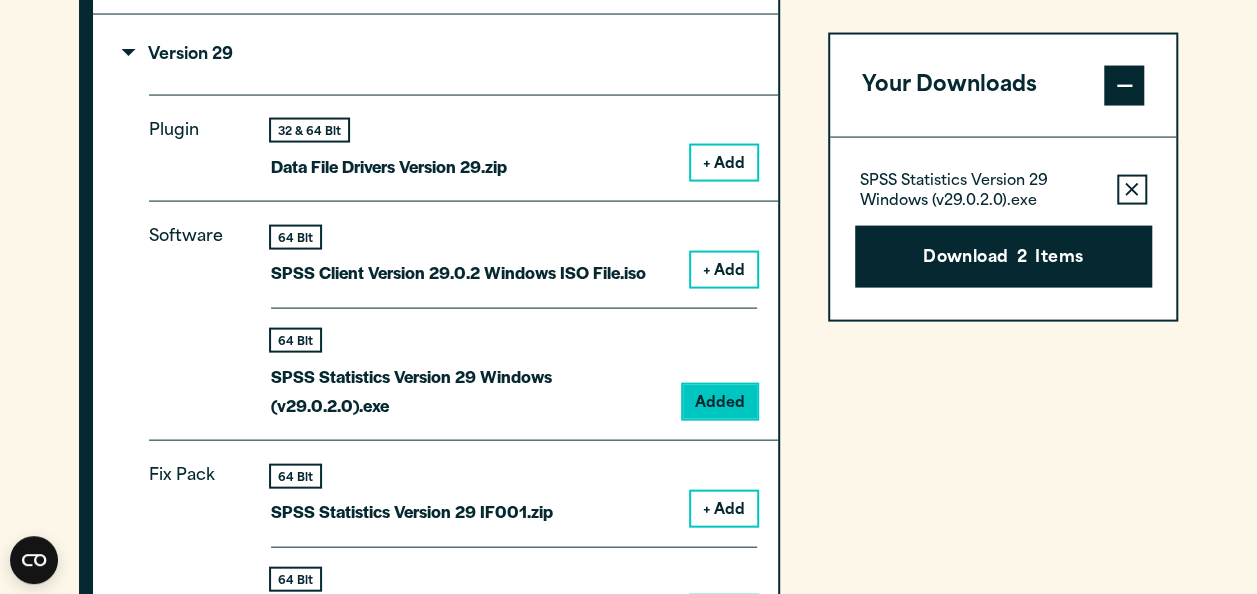 click on "+ Add" at bounding box center (724, 270) 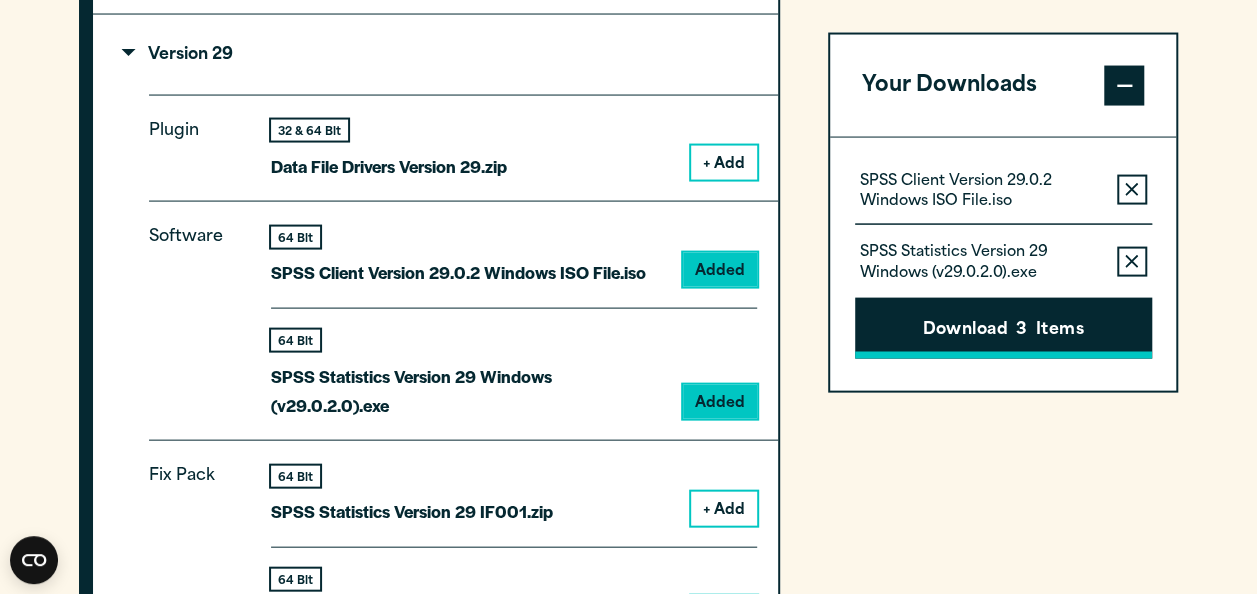 click on "Download  3  Items" at bounding box center [1003, 328] 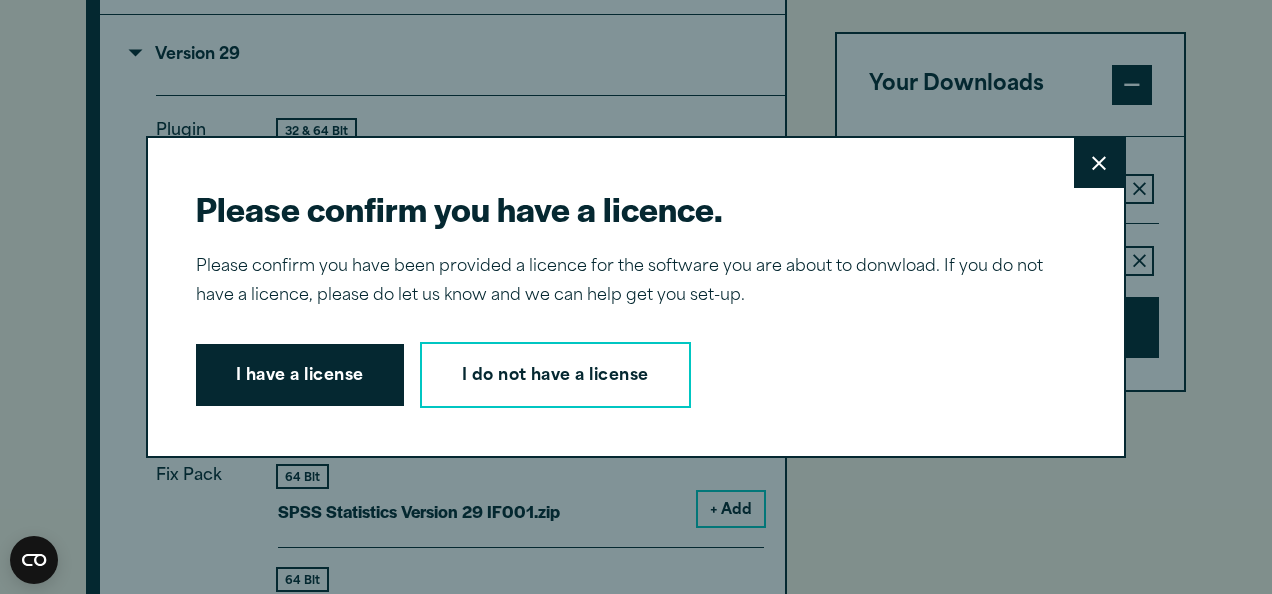 click on "Close" at bounding box center [1099, 163] 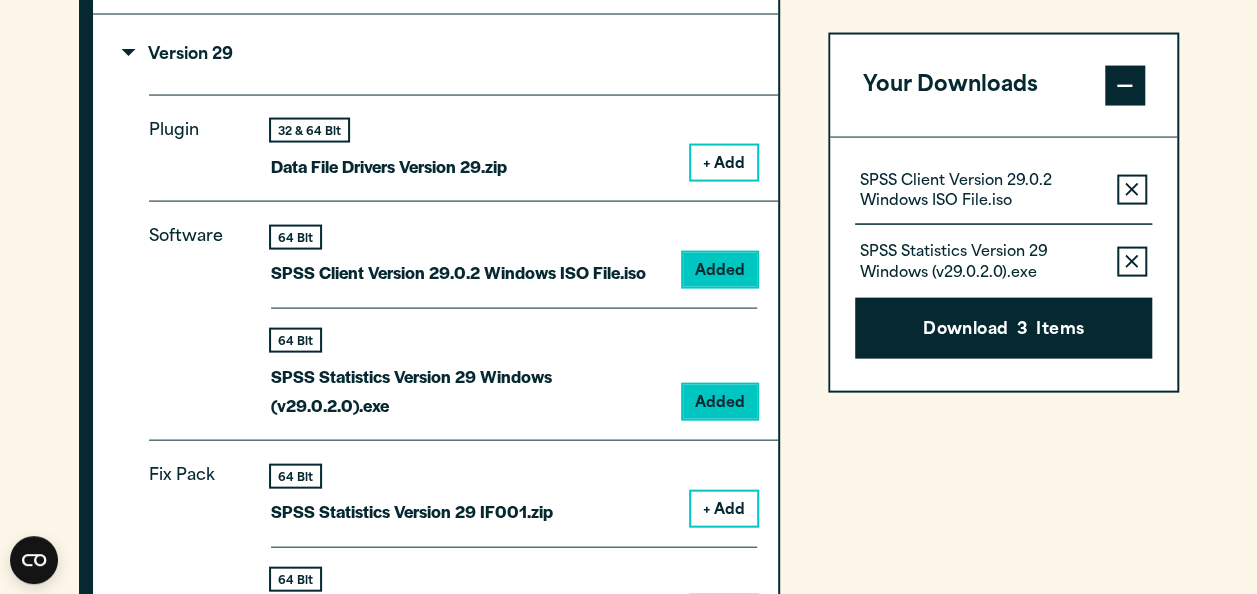 click on "Please confirm you have a licence.
Close
Please confirm you have been provided a licence for the software you are about to donwload. If you do not have a licence, please do let us know and we can help get you set-up.
I have a license
I do not have a license" at bounding box center (628, 297) 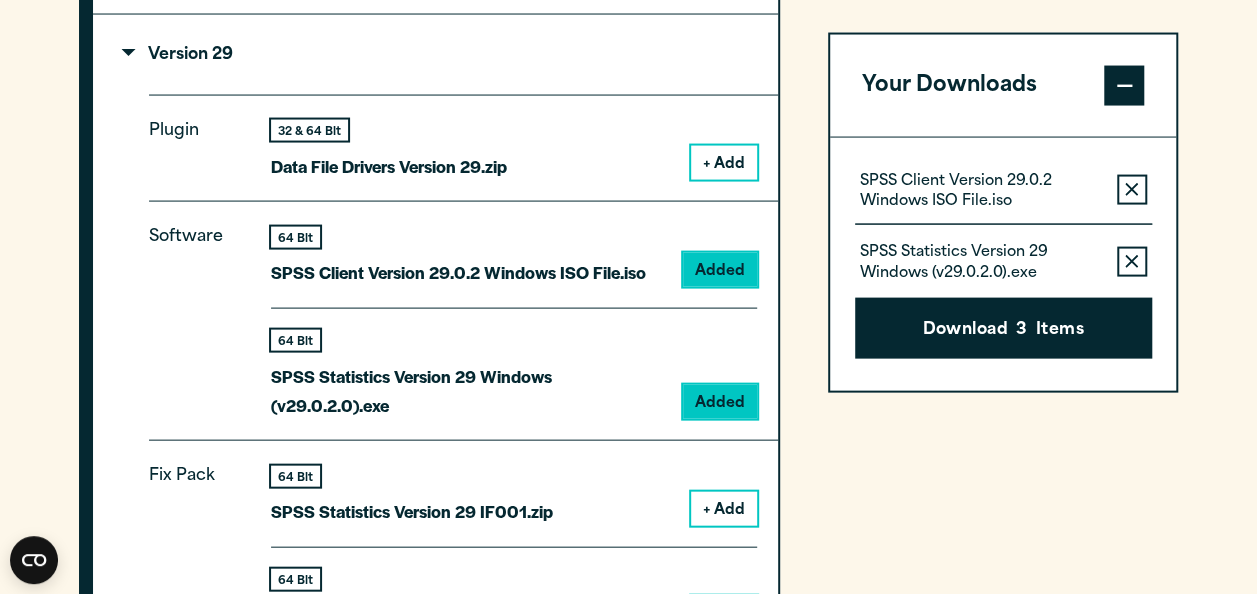 click on "Remove this item from your software download list" at bounding box center (1132, 189) 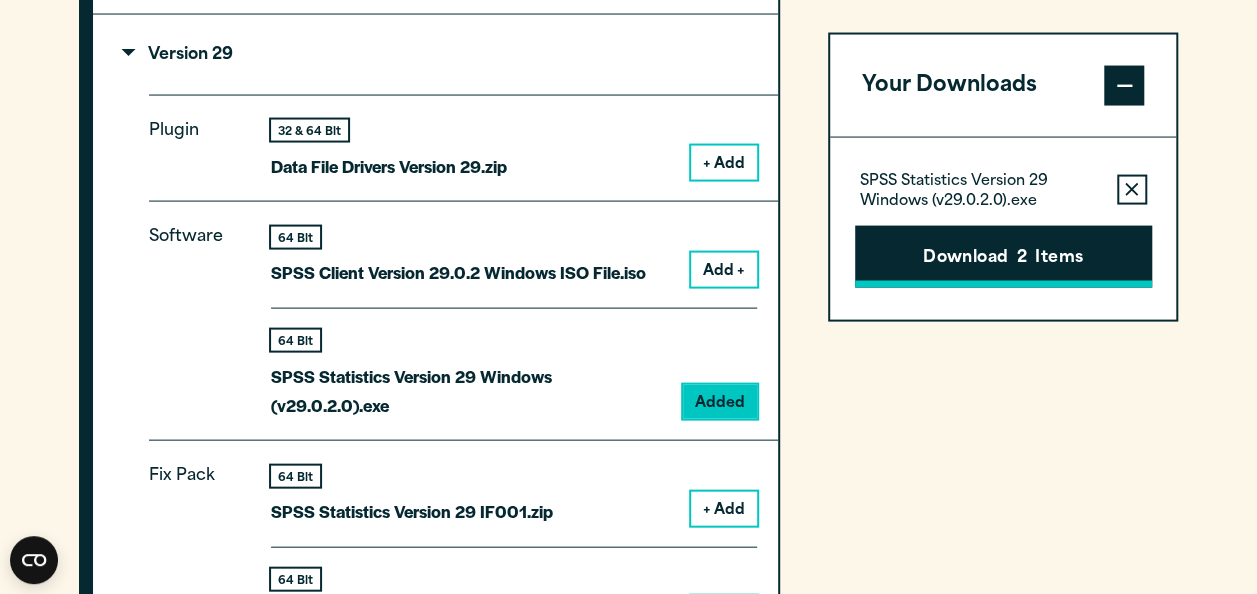 click on "2" at bounding box center [1022, 258] 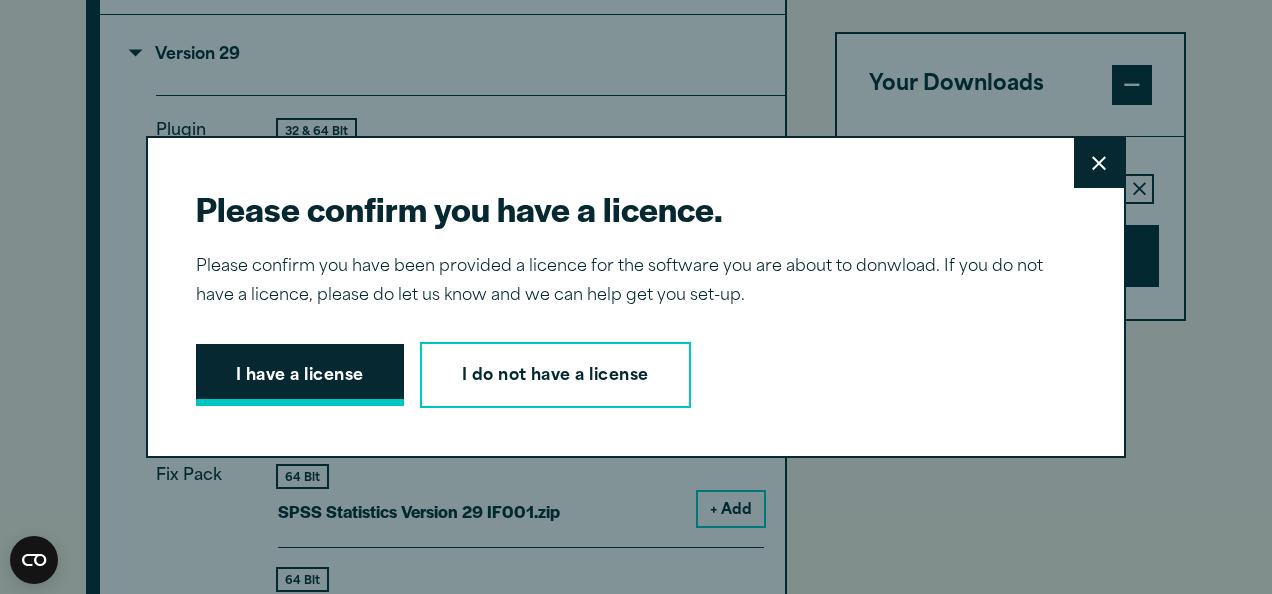 click on "I have a license" at bounding box center (300, 375) 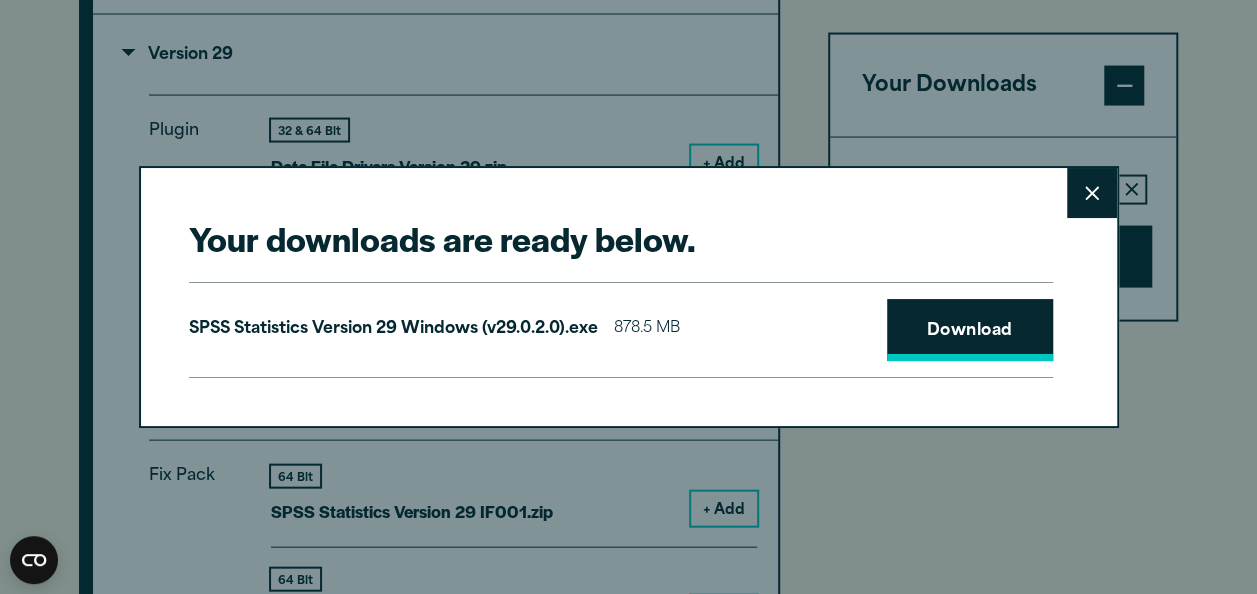 click on "Download" at bounding box center (970, 330) 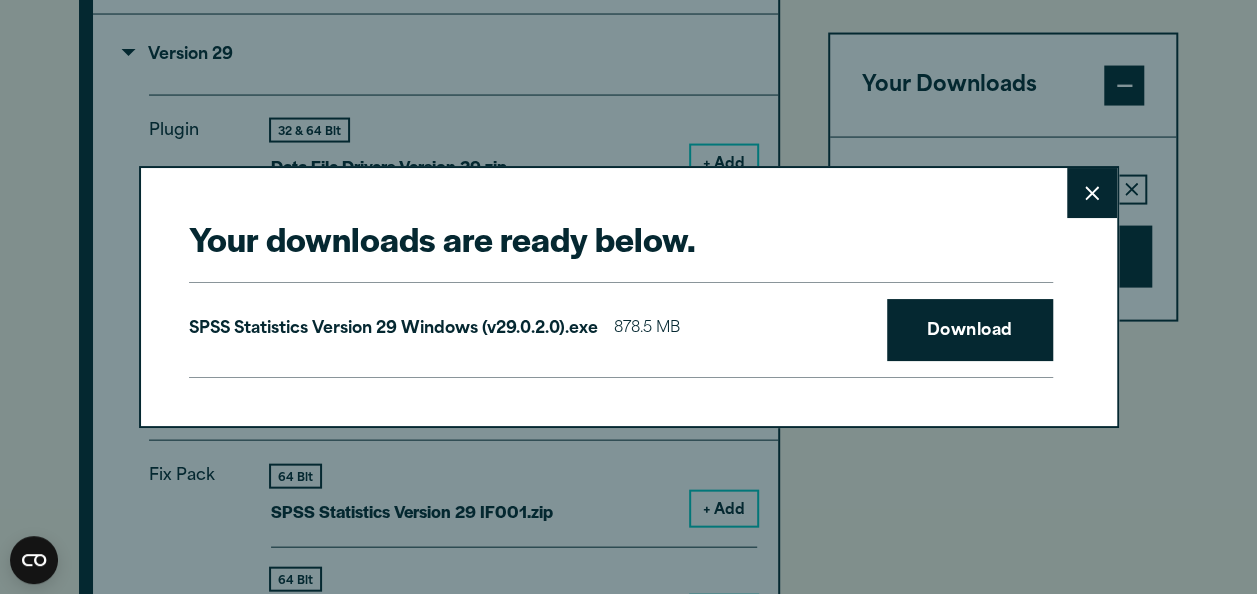 click 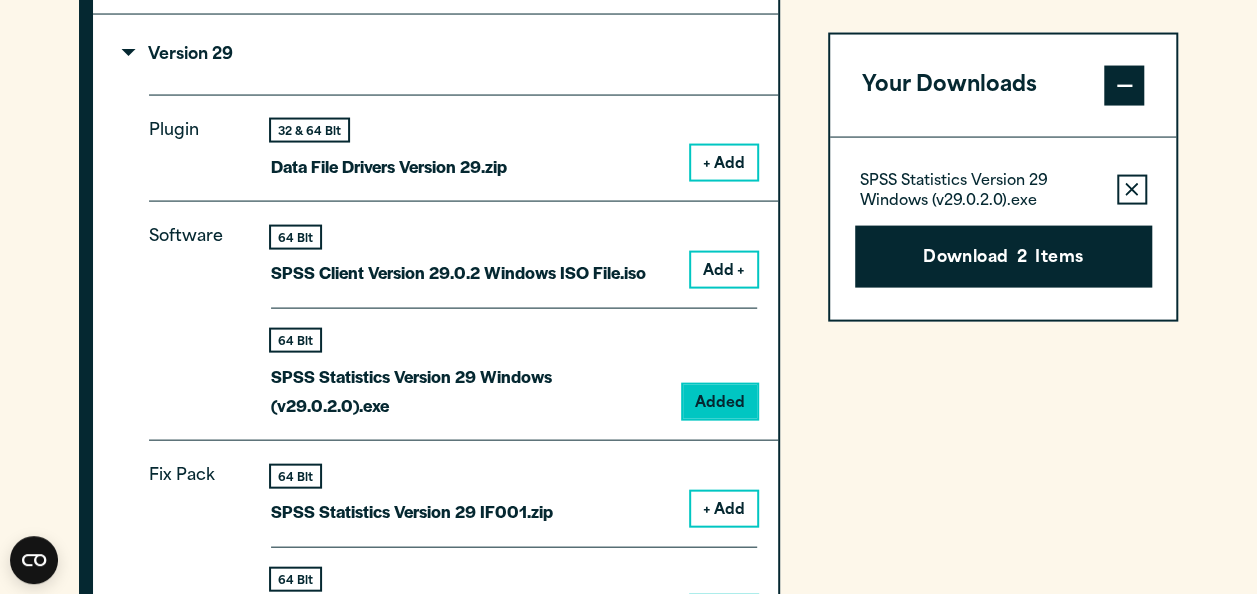 click on "Your downloads are ready below.
Close
SPSS Statistics Version 29 Windows (v29.0.2.0).exe
878.5 MB
Download" at bounding box center (628, 297) 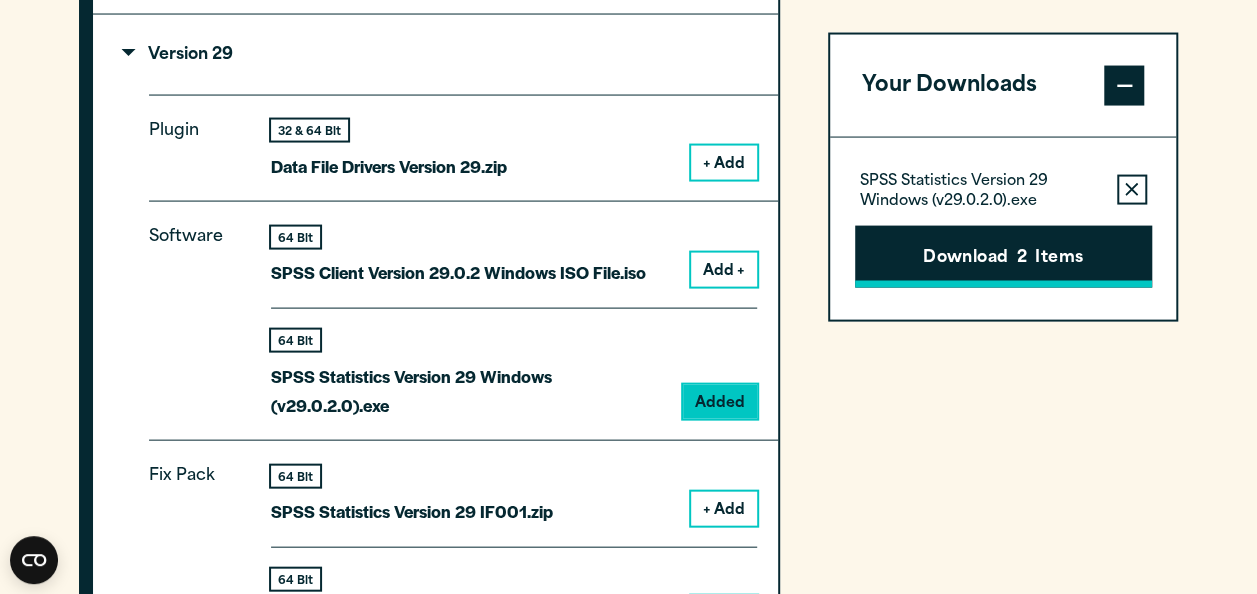 click on "Download  2  Items" at bounding box center [1003, 256] 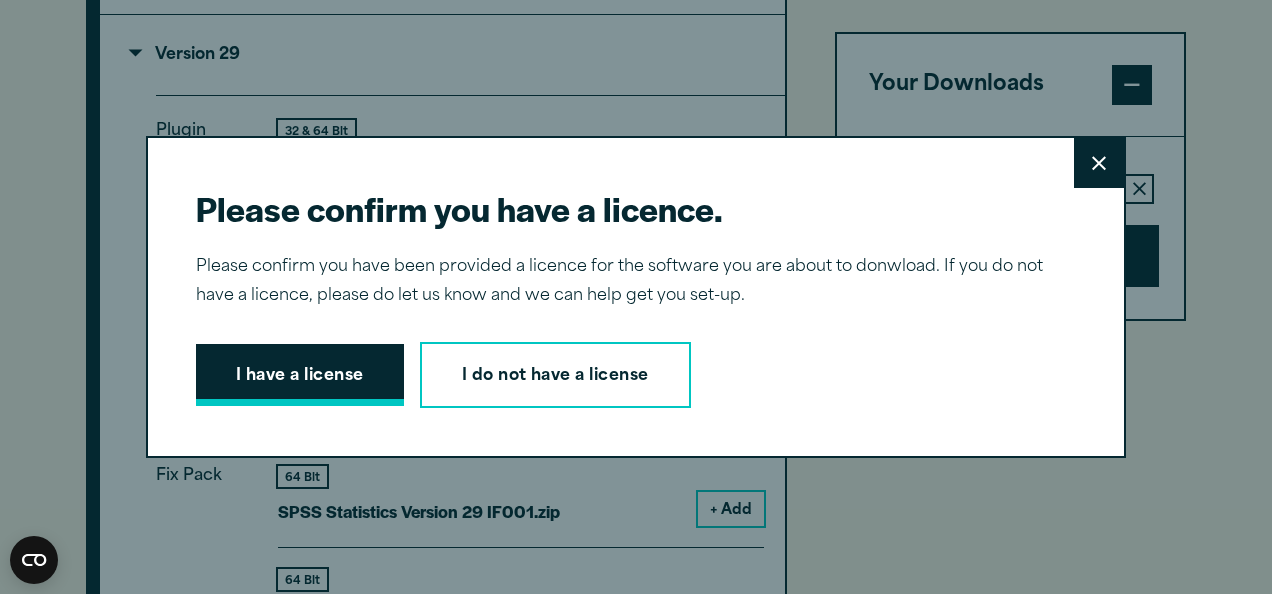 click on "I have a license" at bounding box center (300, 375) 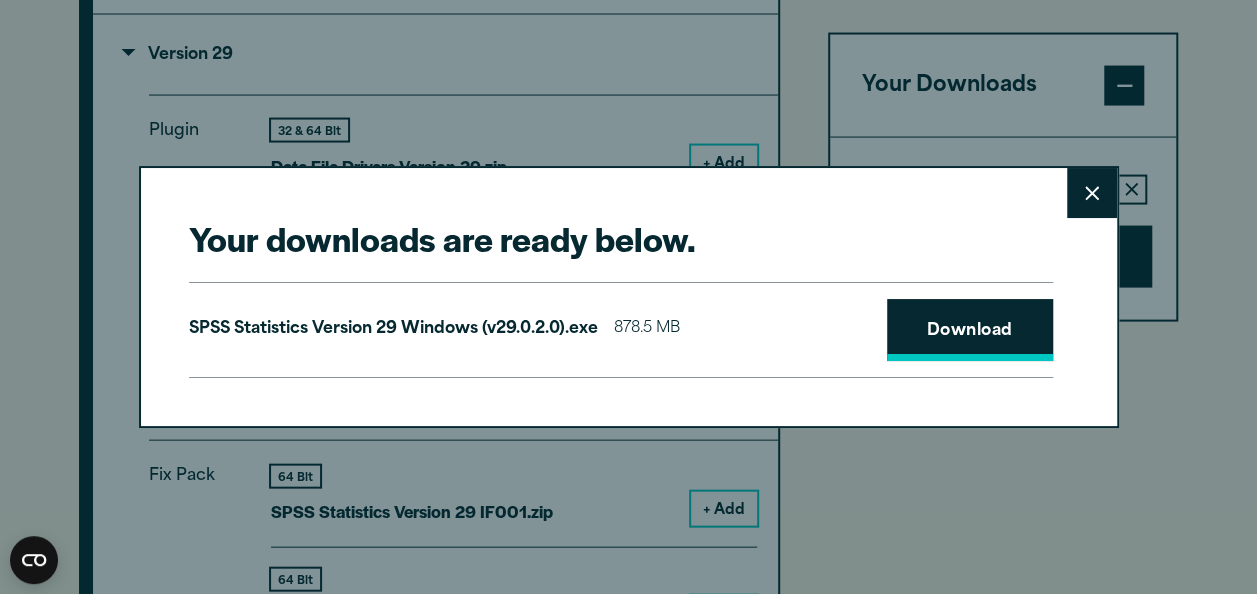 click on "Download" at bounding box center [970, 330] 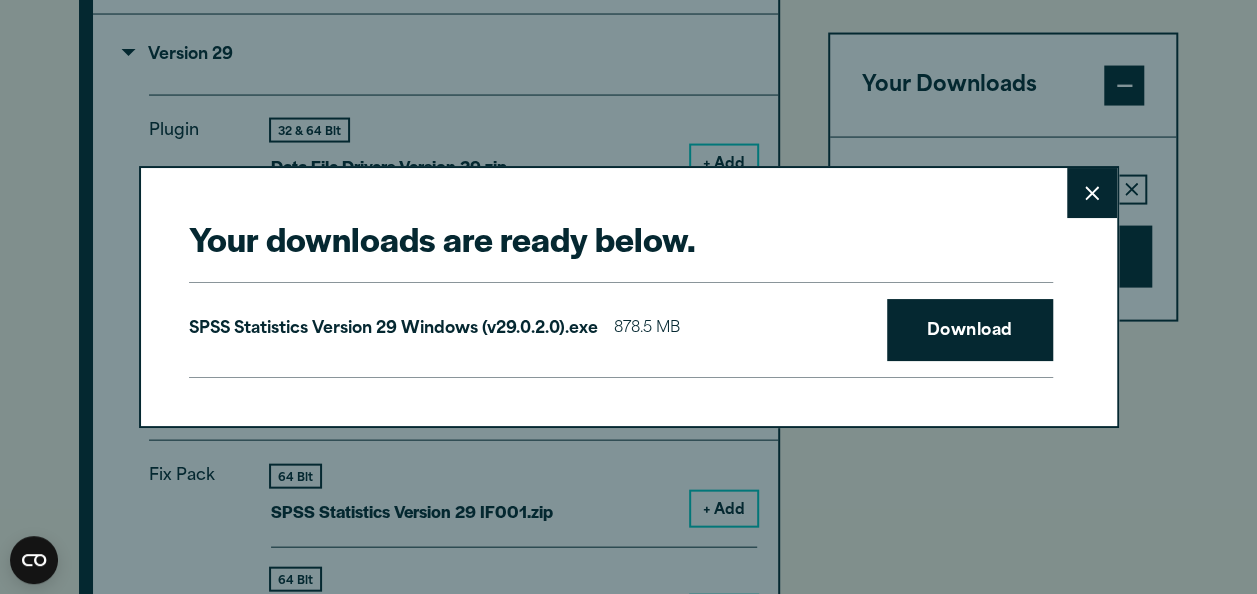 click on "Close" at bounding box center (1092, 193) 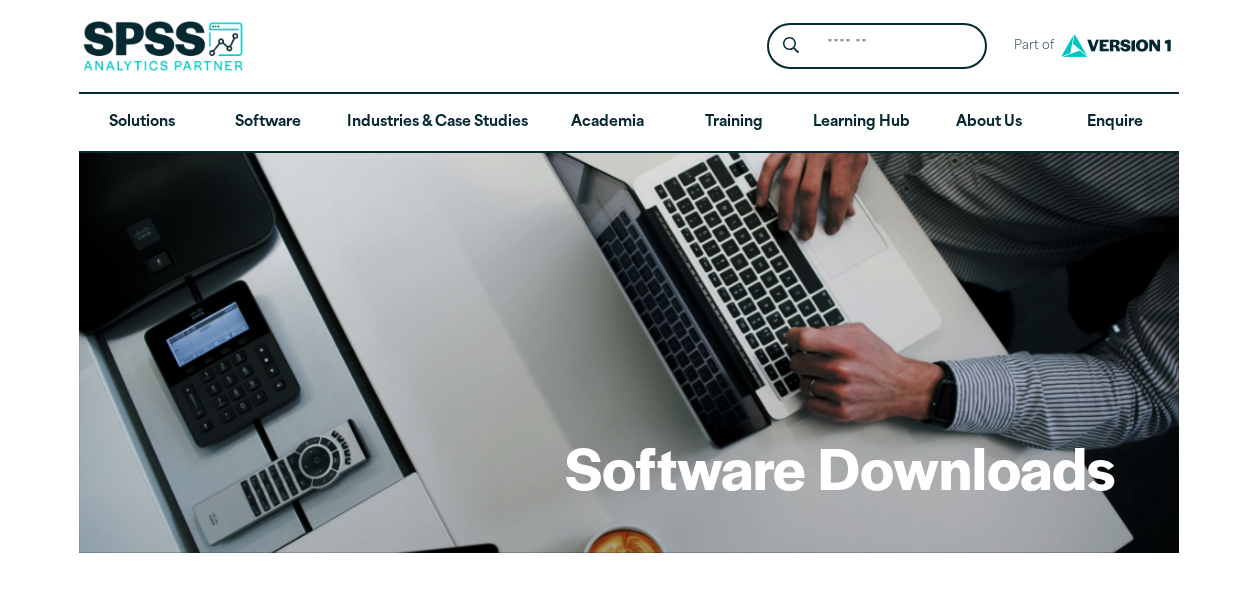 scroll, scrollTop: 0, scrollLeft: 0, axis: both 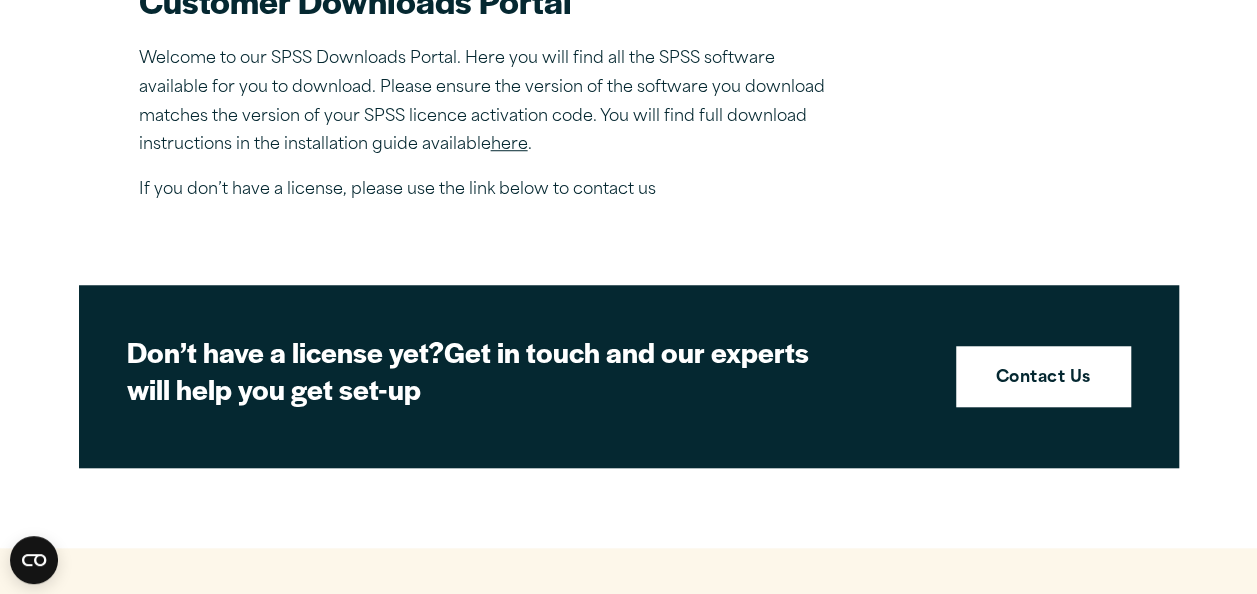 click on "Your Downloads" at bounding box center [1003, 973] 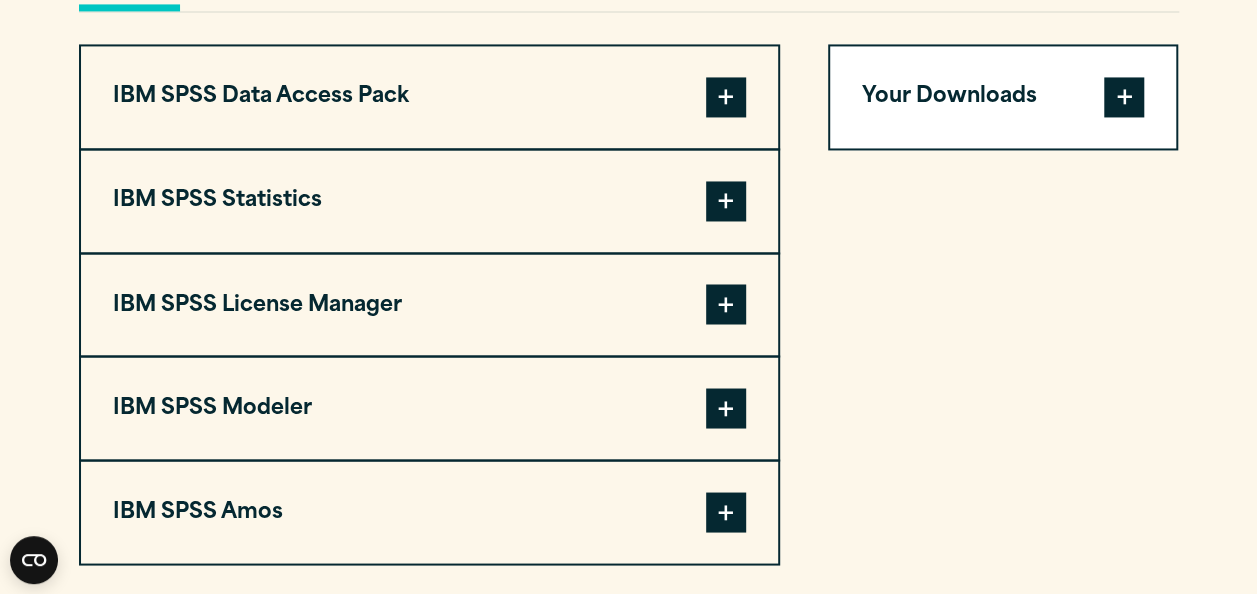 scroll, scrollTop: 1564, scrollLeft: 0, axis: vertical 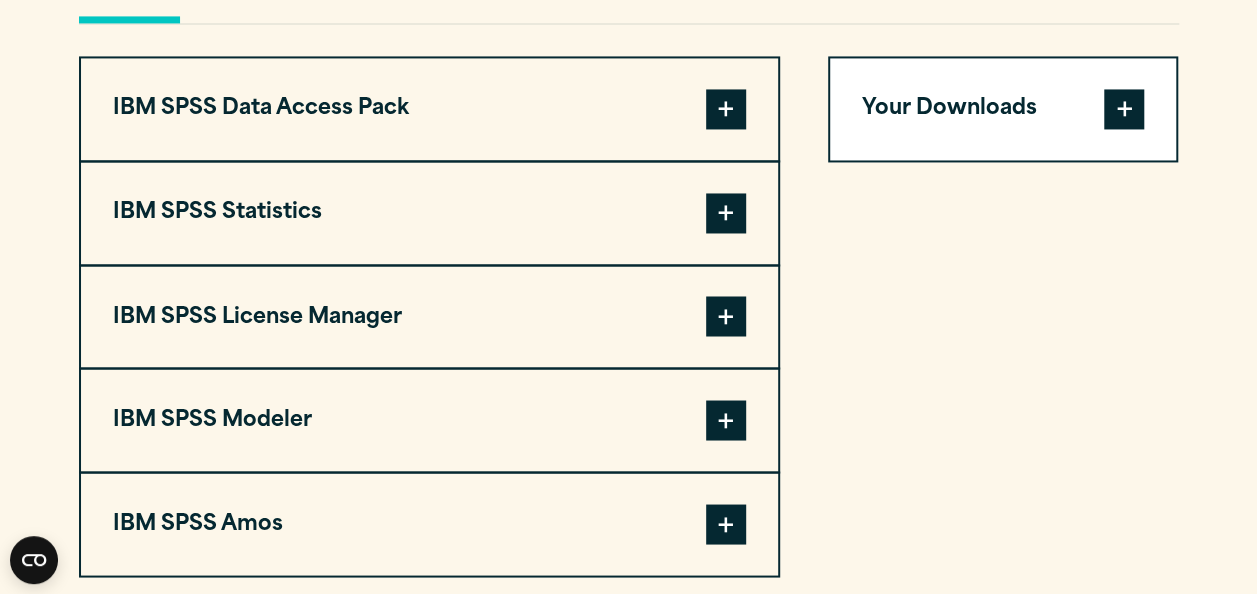 click on "IBM SPSS Statistics" at bounding box center [429, 213] 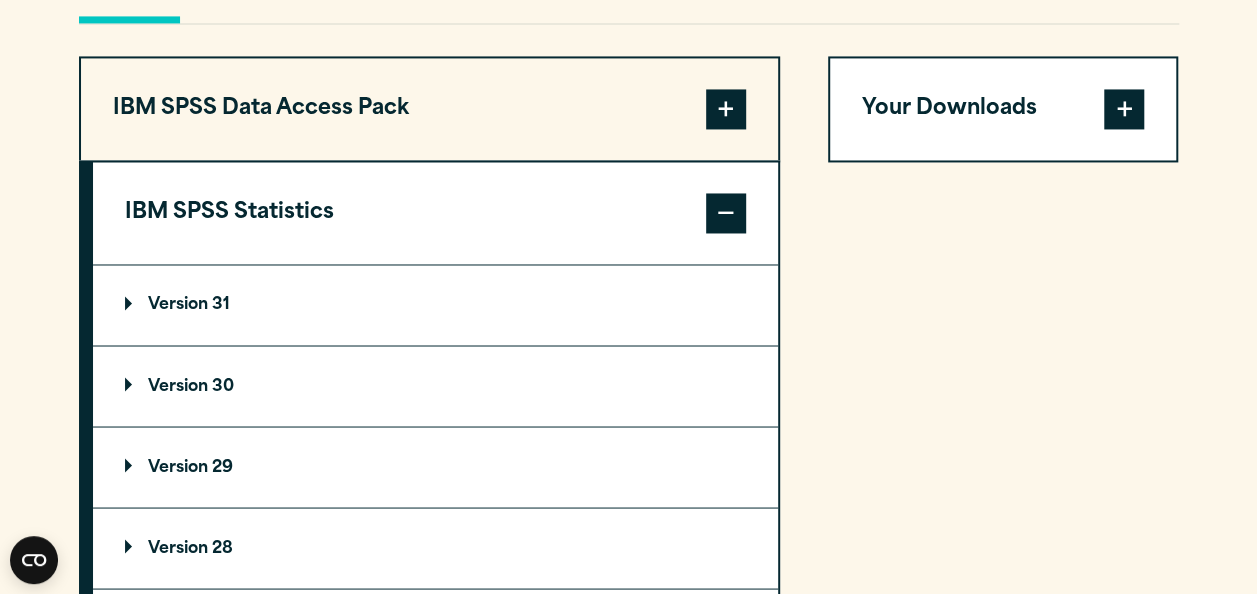scroll, scrollTop: 1764, scrollLeft: 0, axis: vertical 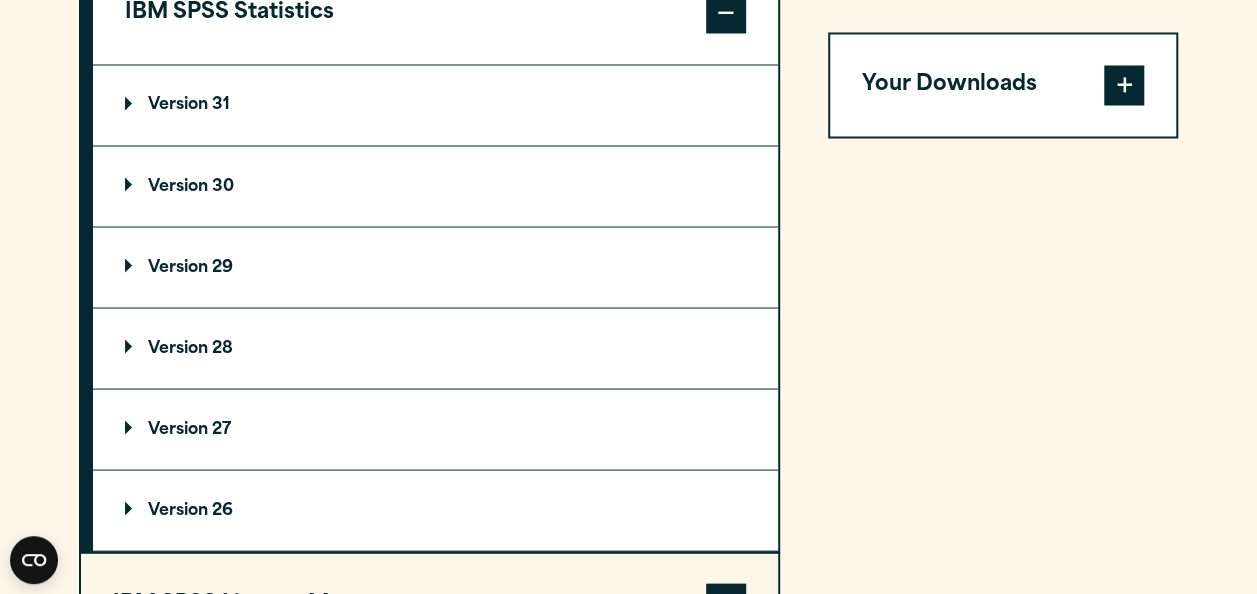 click on "Version 29" at bounding box center [435, 267] 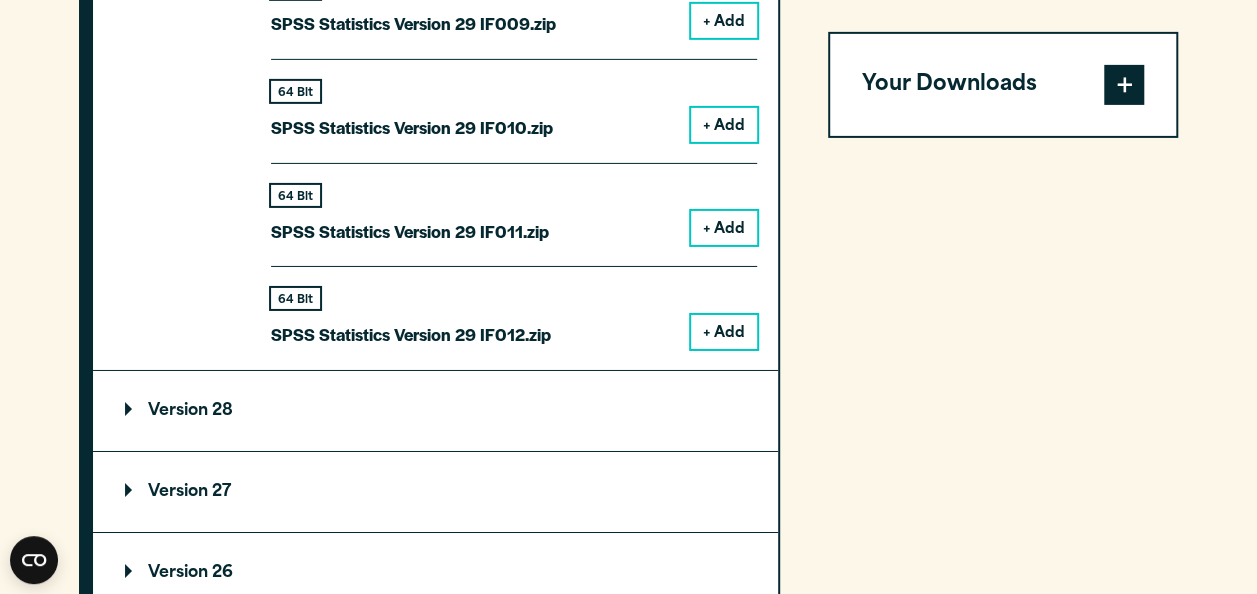 scroll, scrollTop: 2864, scrollLeft: 0, axis: vertical 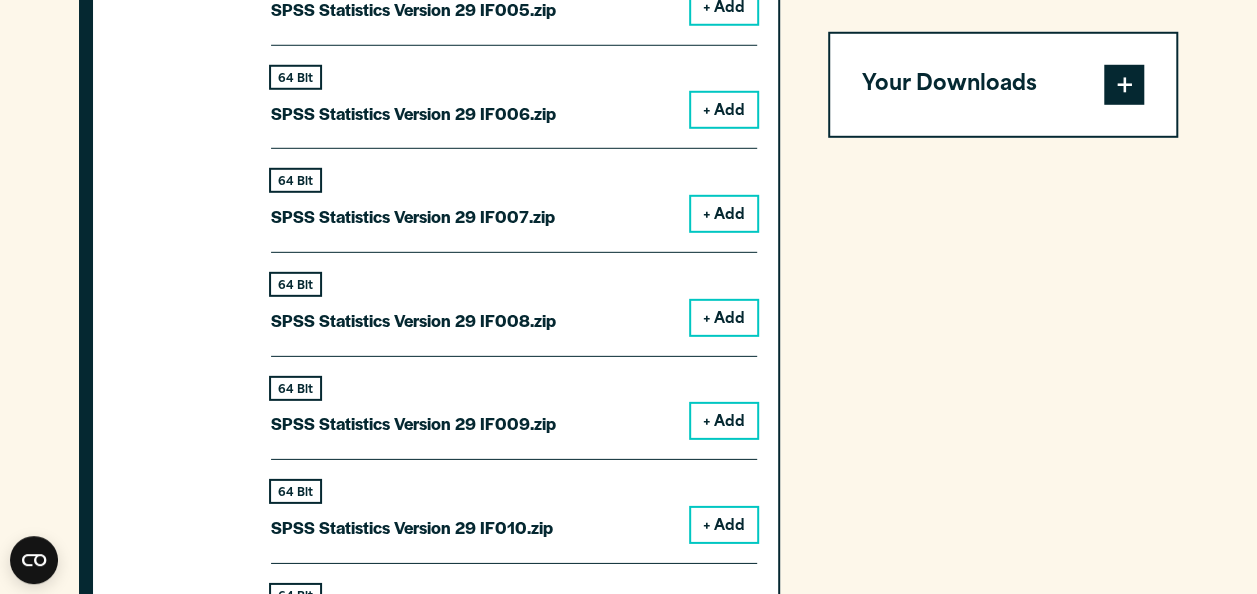 click on "+ Add" at bounding box center (724, 214) 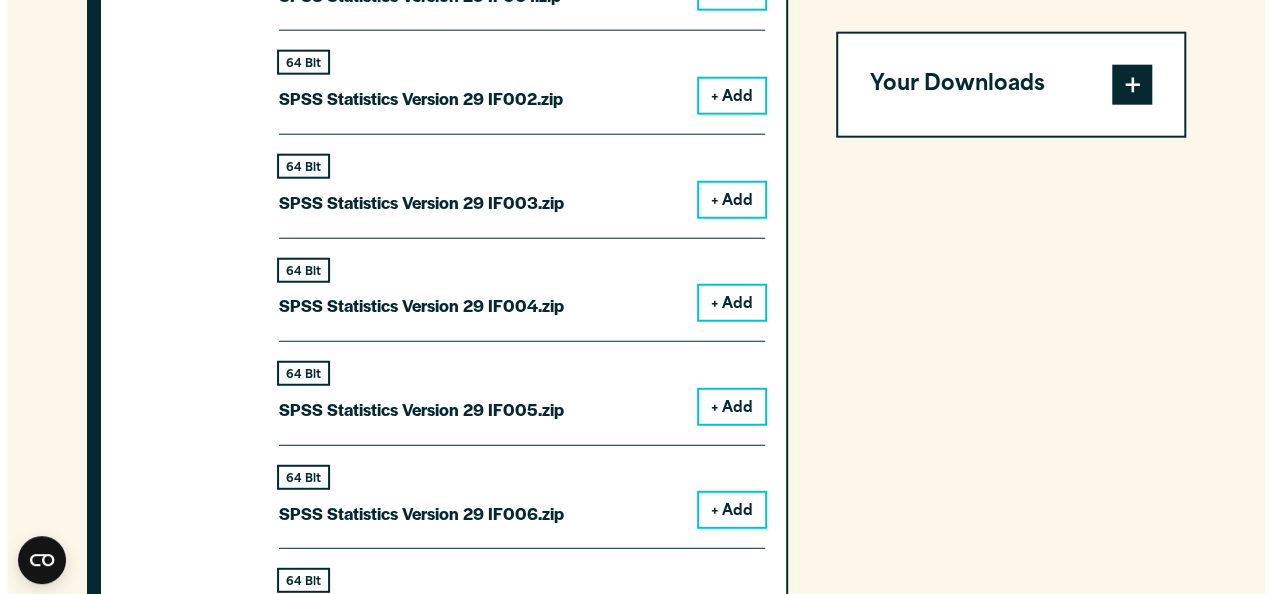 scroll, scrollTop: 2864, scrollLeft: 0, axis: vertical 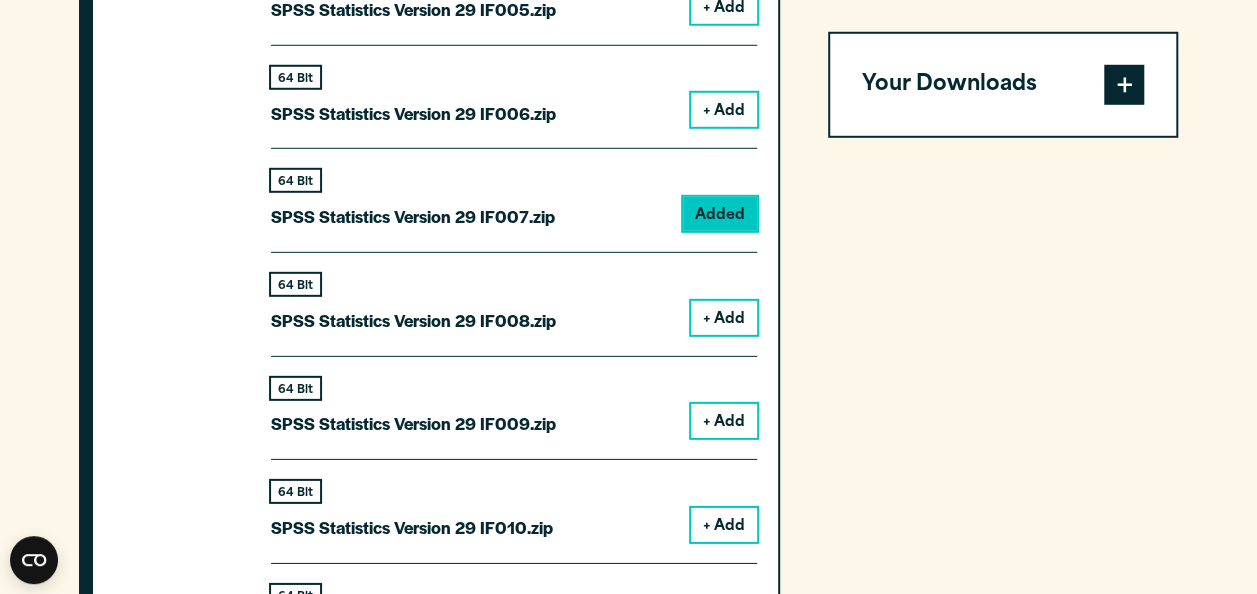 click on "Your Downloads" at bounding box center [1003, 85] 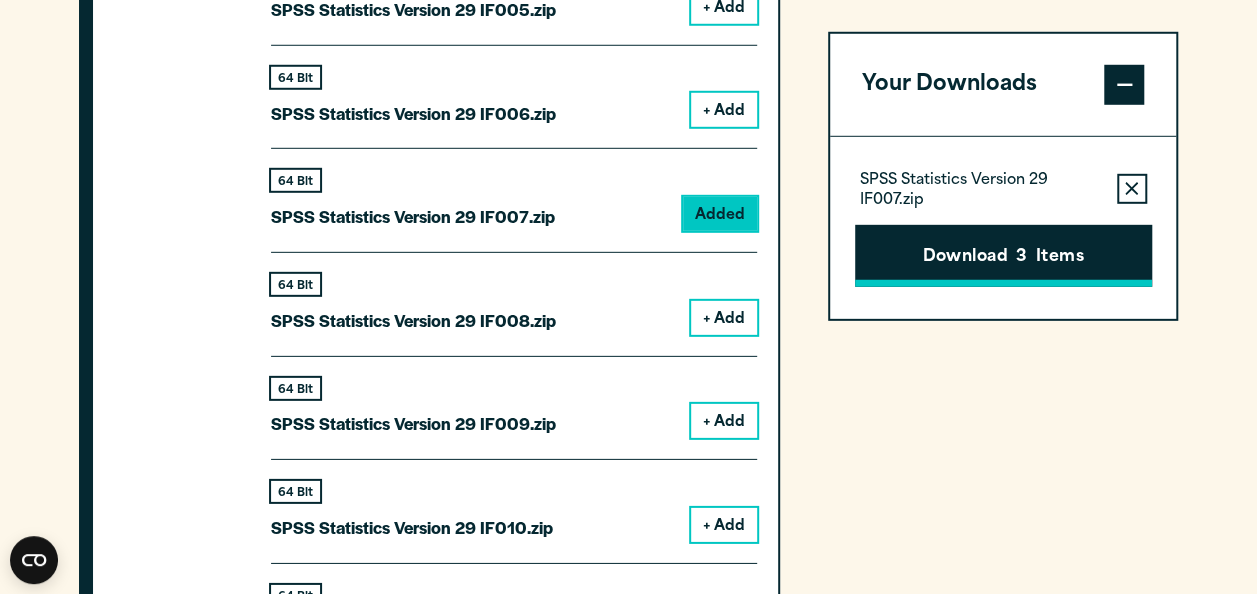 click on "Download  3  Items" at bounding box center [1003, 256] 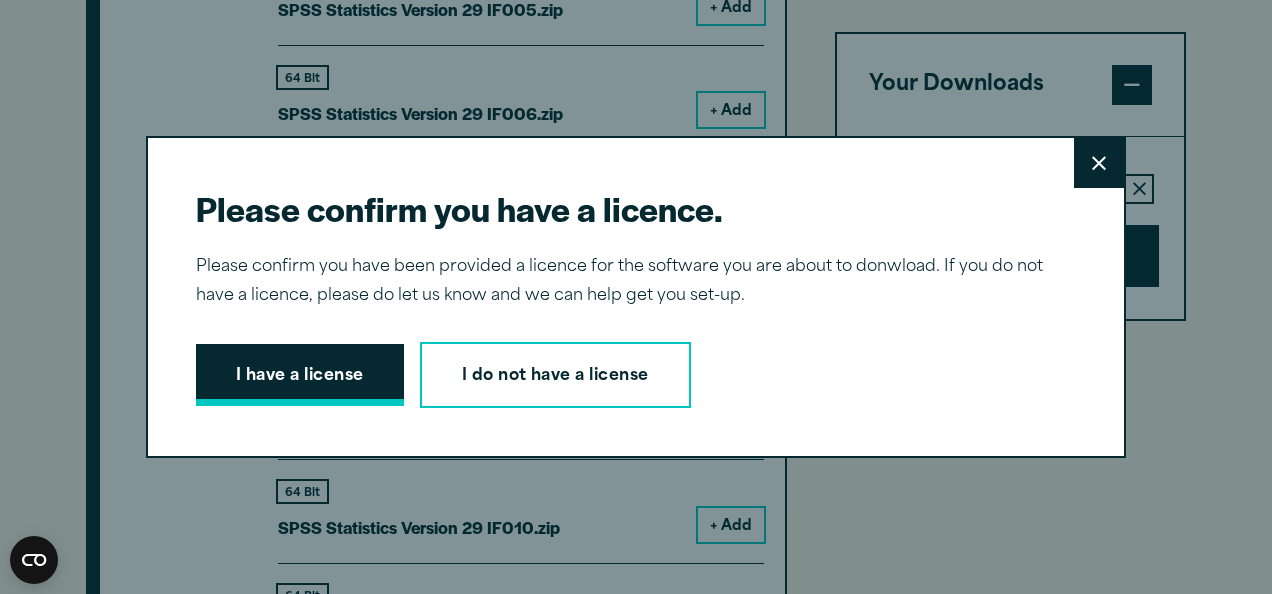 click on "I have a license" at bounding box center [300, 375] 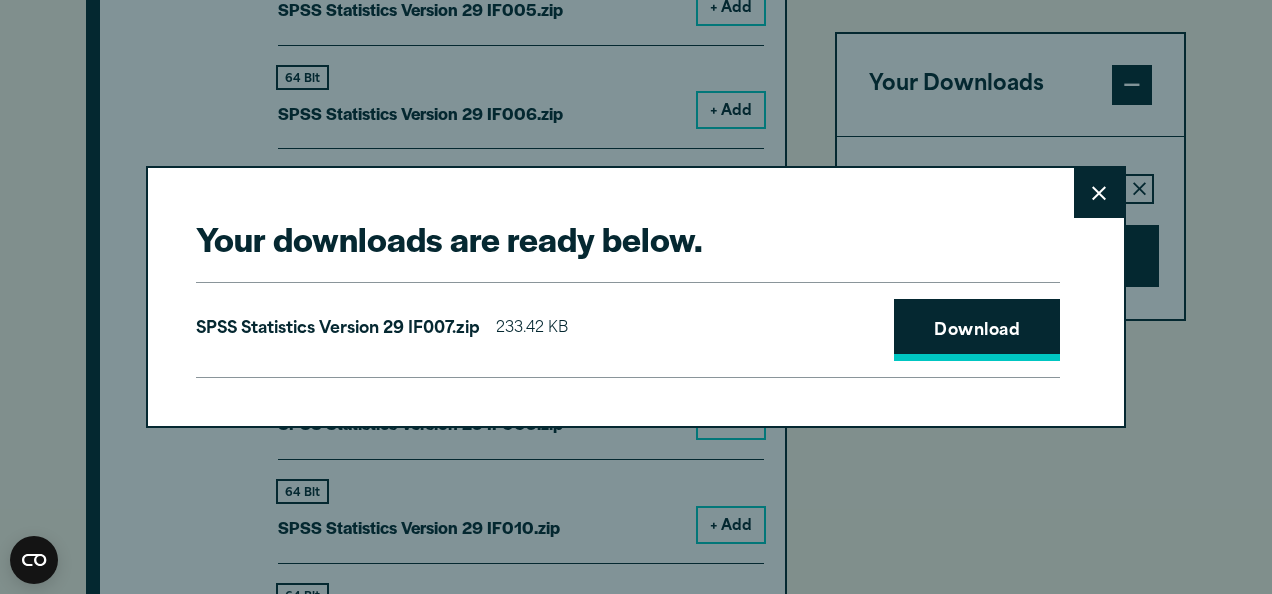 click on "Download" at bounding box center (977, 330) 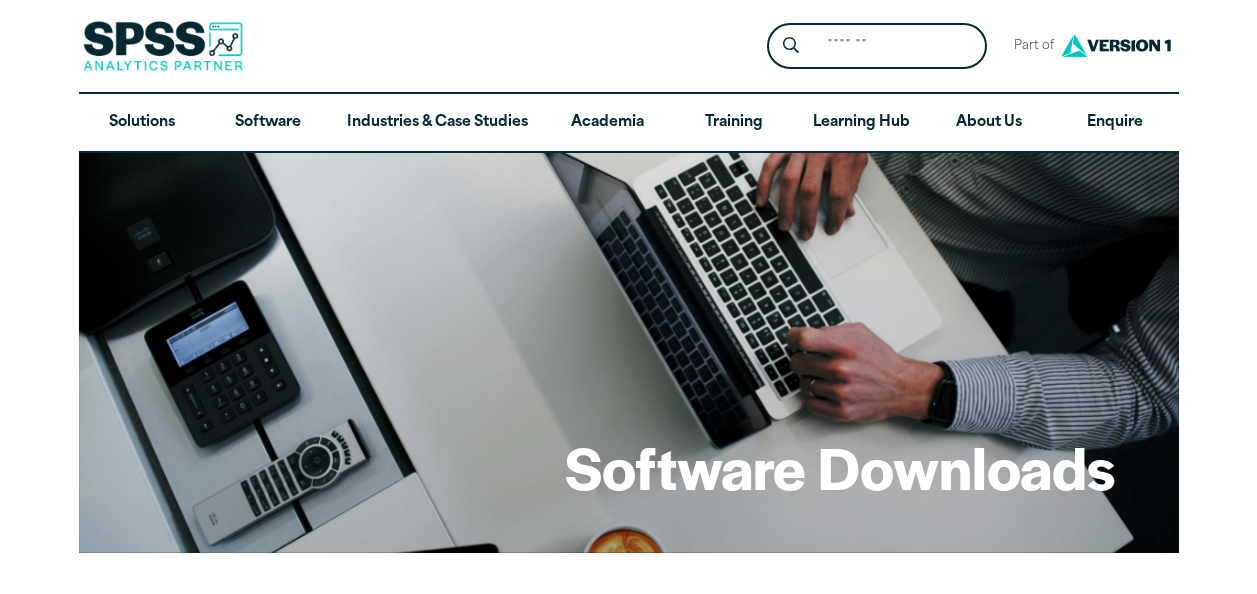scroll, scrollTop: 0, scrollLeft: 0, axis: both 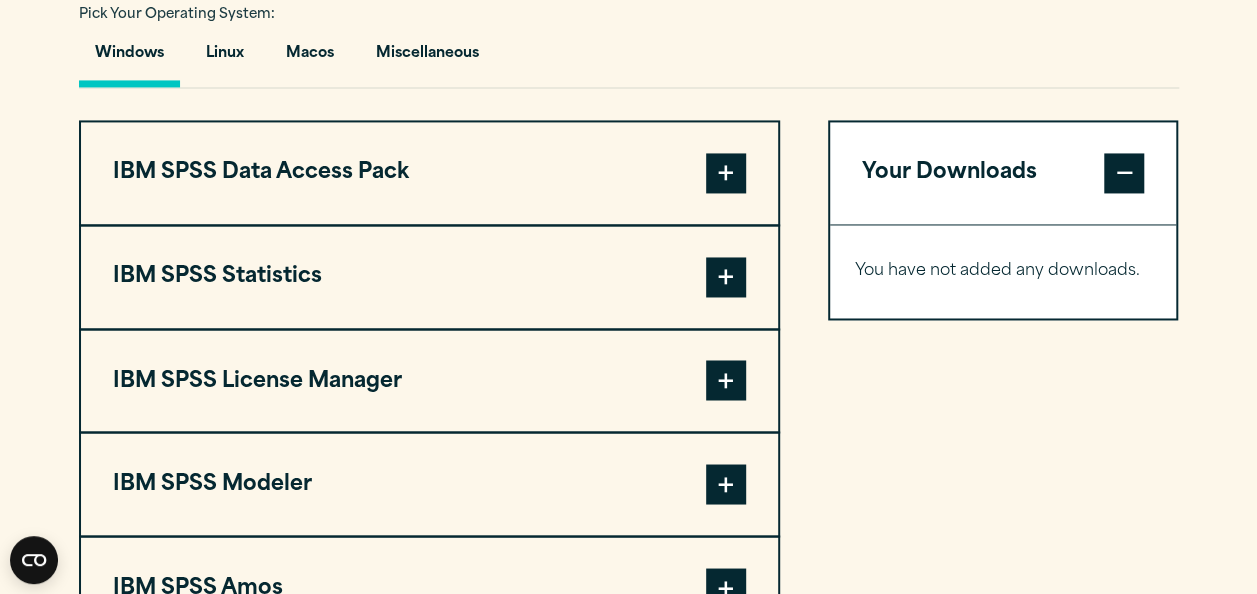 click on "IBM SPSS Statistics" at bounding box center [429, 277] 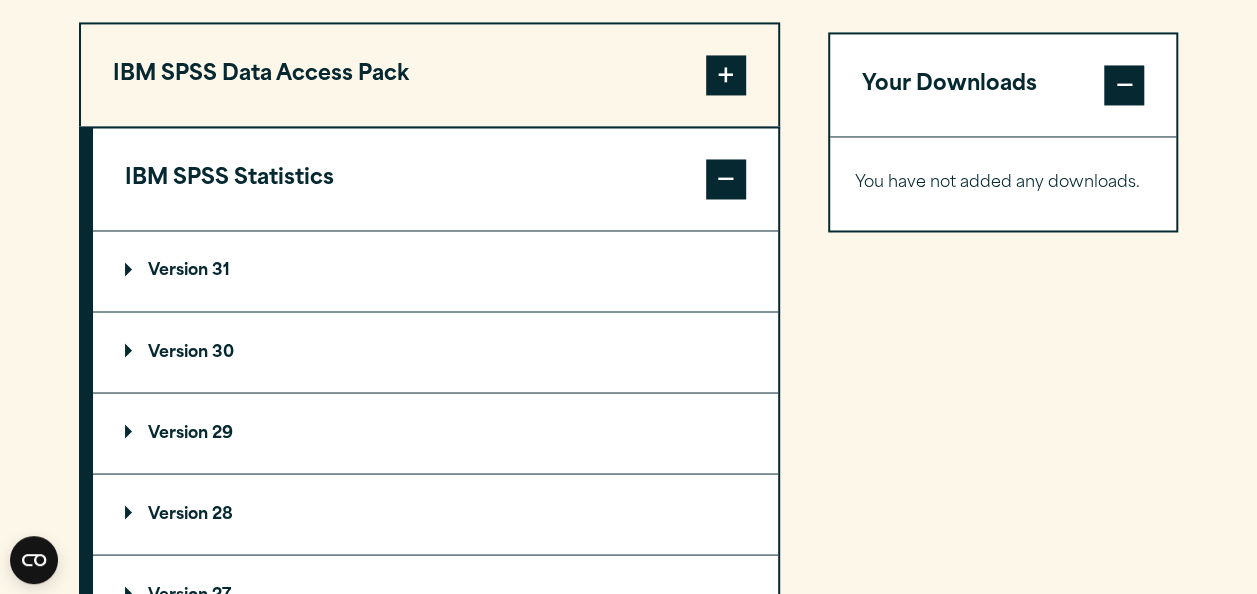 scroll, scrollTop: 1700, scrollLeft: 0, axis: vertical 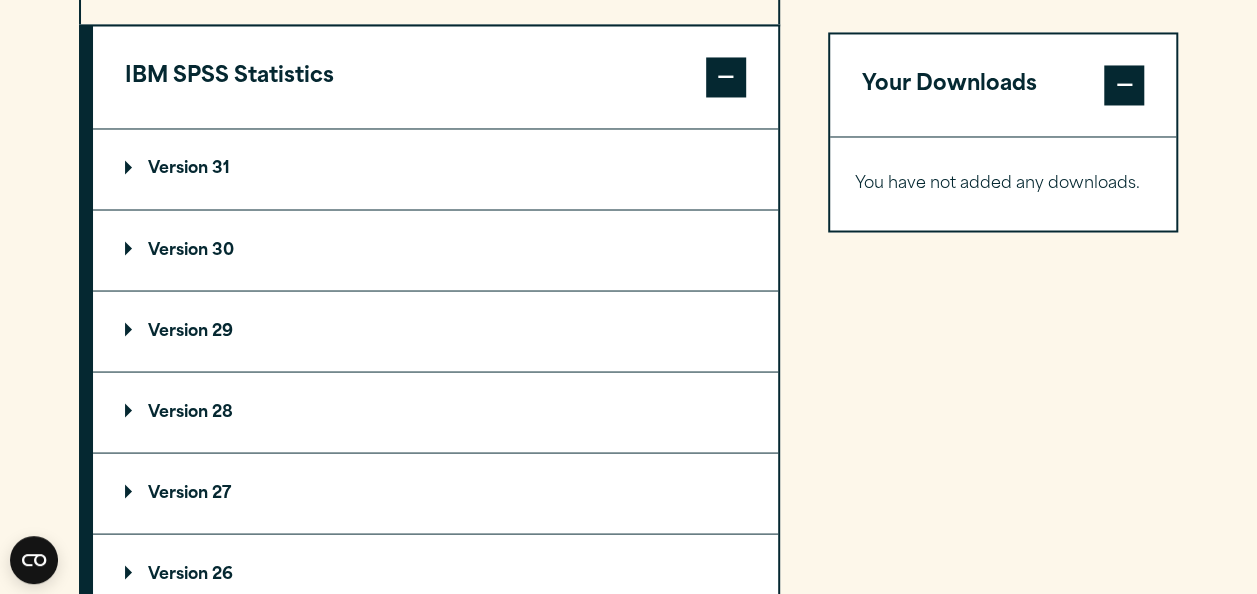 click on "Version 29" at bounding box center (435, 331) 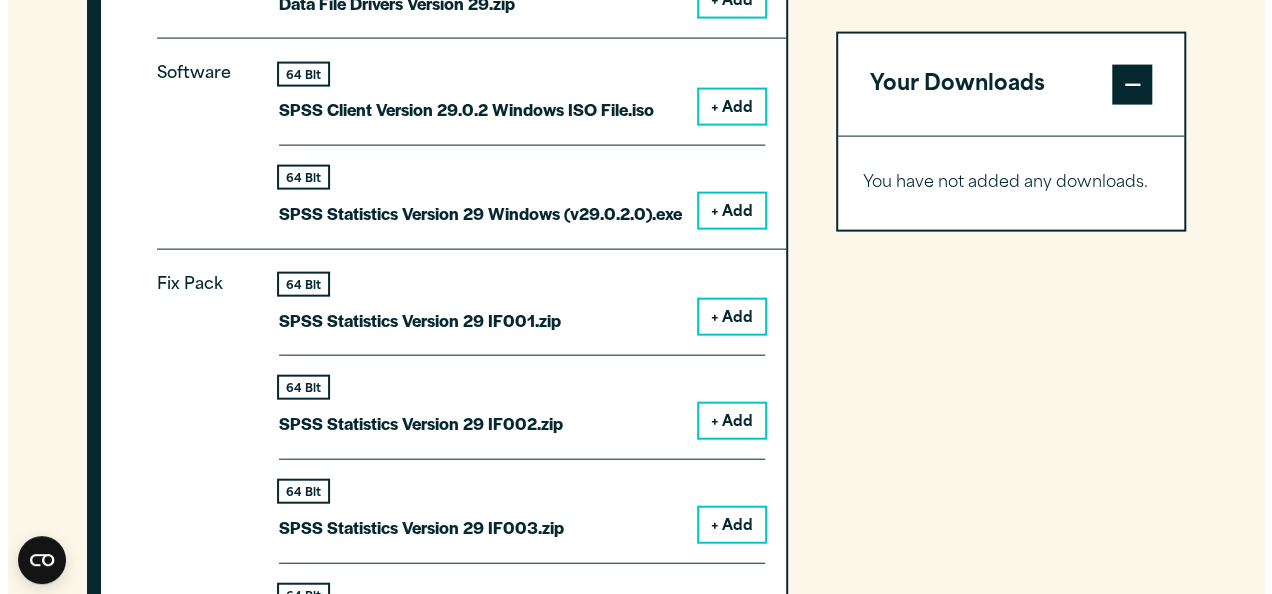 scroll, scrollTop: 2100, scrollLeft: 0, axis: vertical 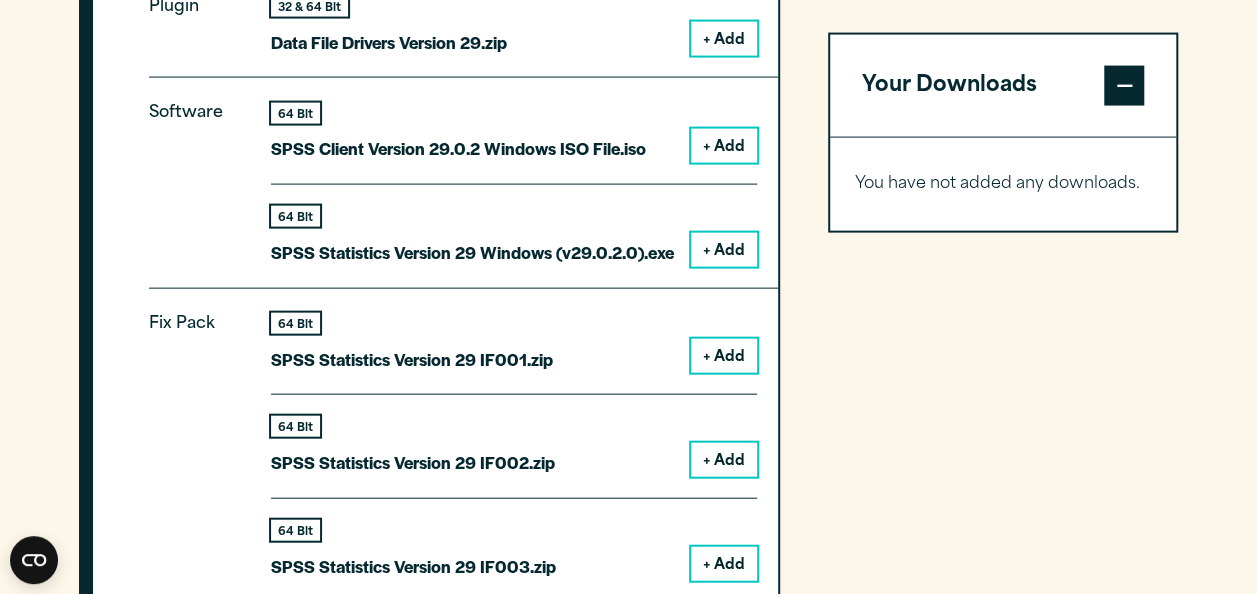 click on "+ Add" at bounding box center (724, 250) 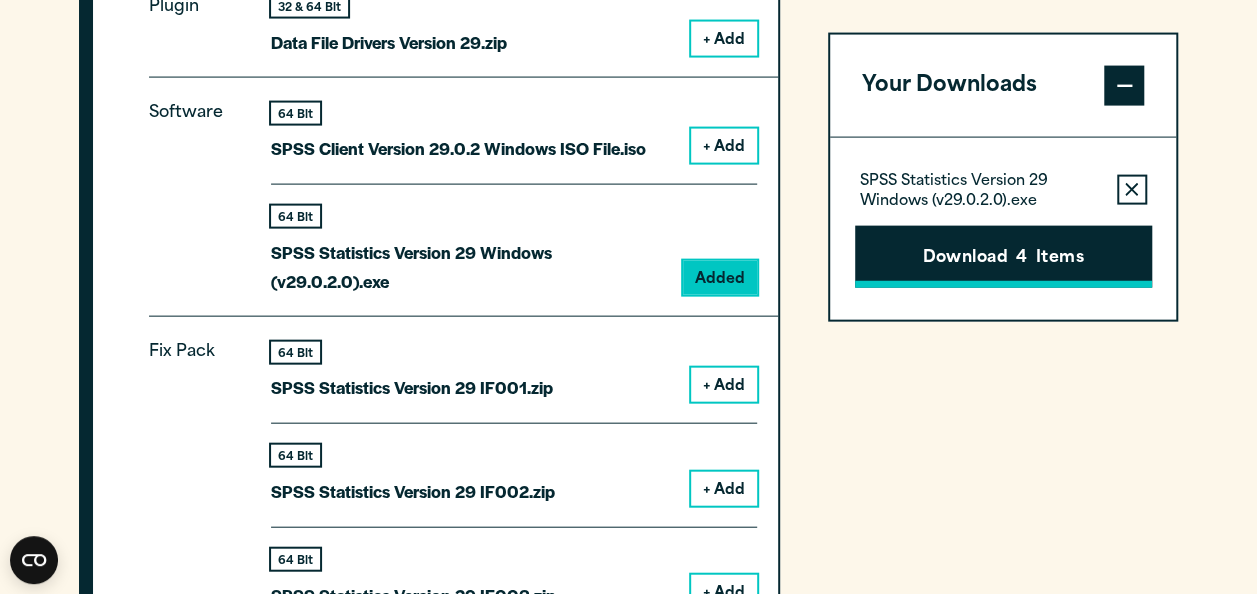 click on "Download  4  Items" at bounding box center [1003, 256] 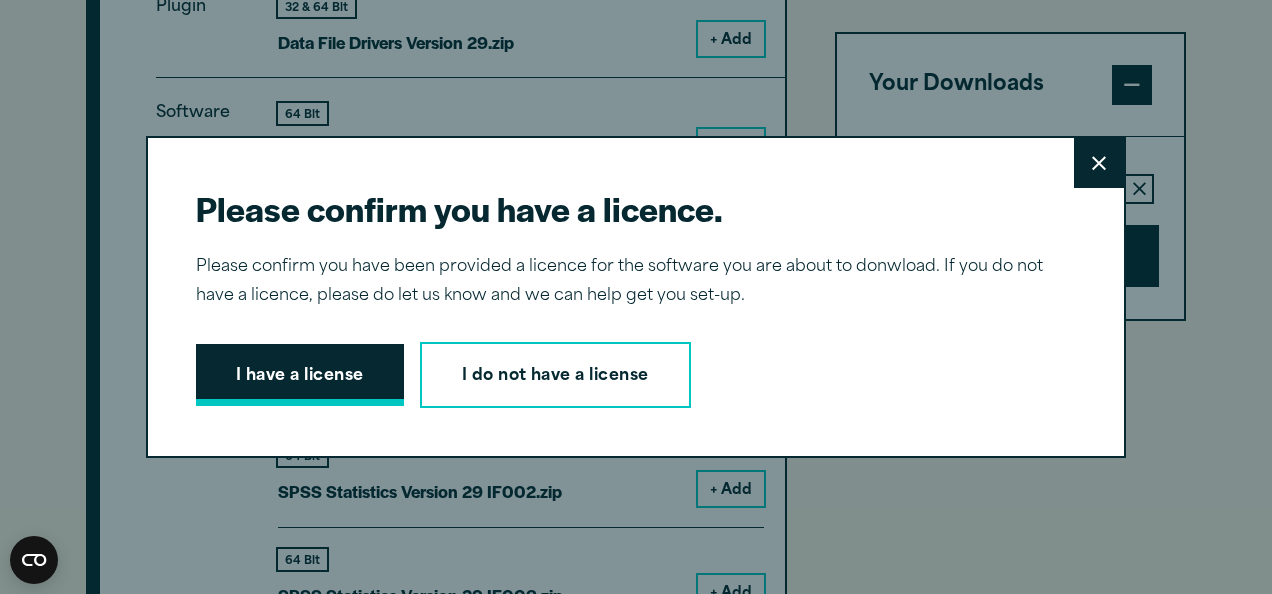 click on "I have a license" at bounding box center (300, 375) 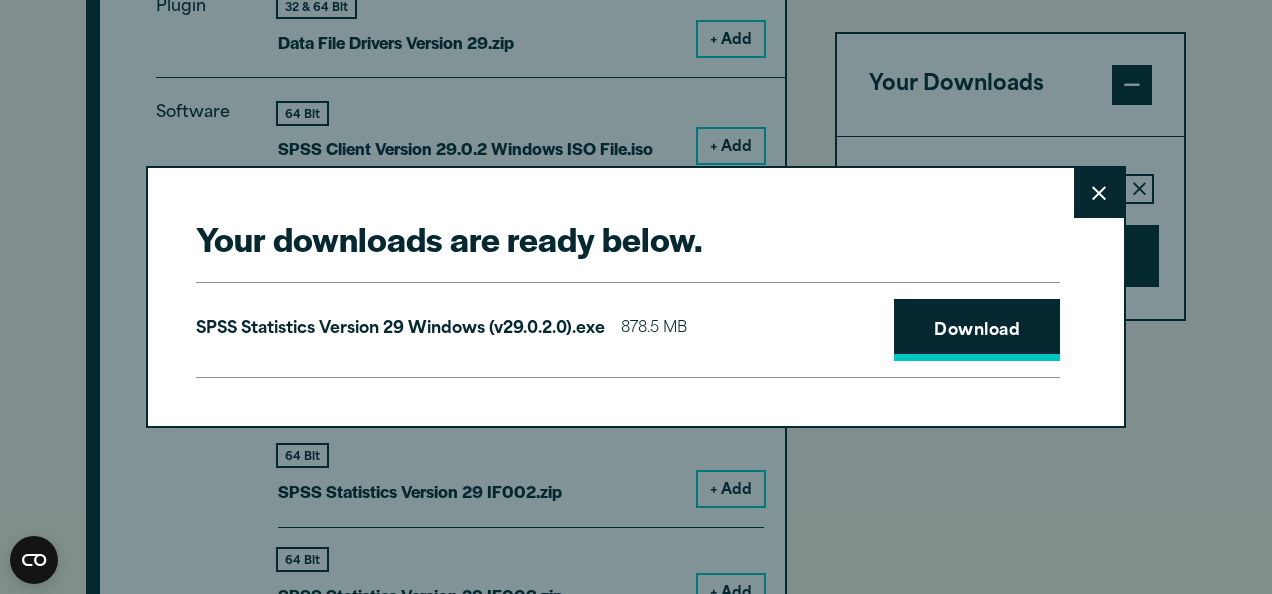 click on "Download" at bounding box center (977, 330) 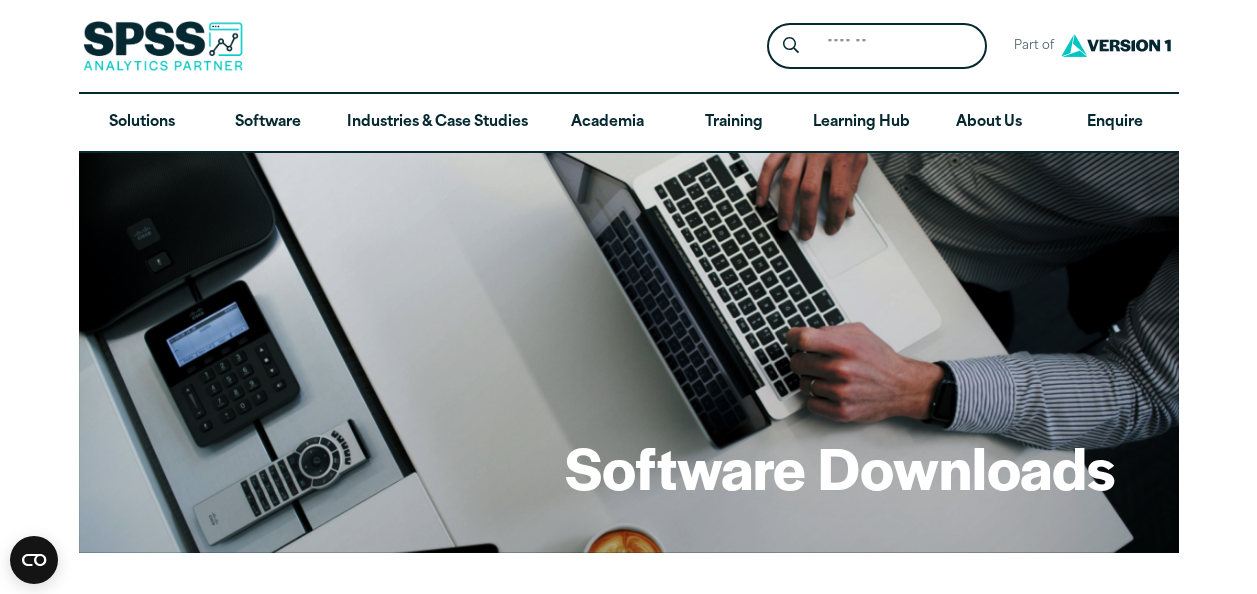 scroll, scrollTop: 300, scrollLeft: 0, axis: vertical 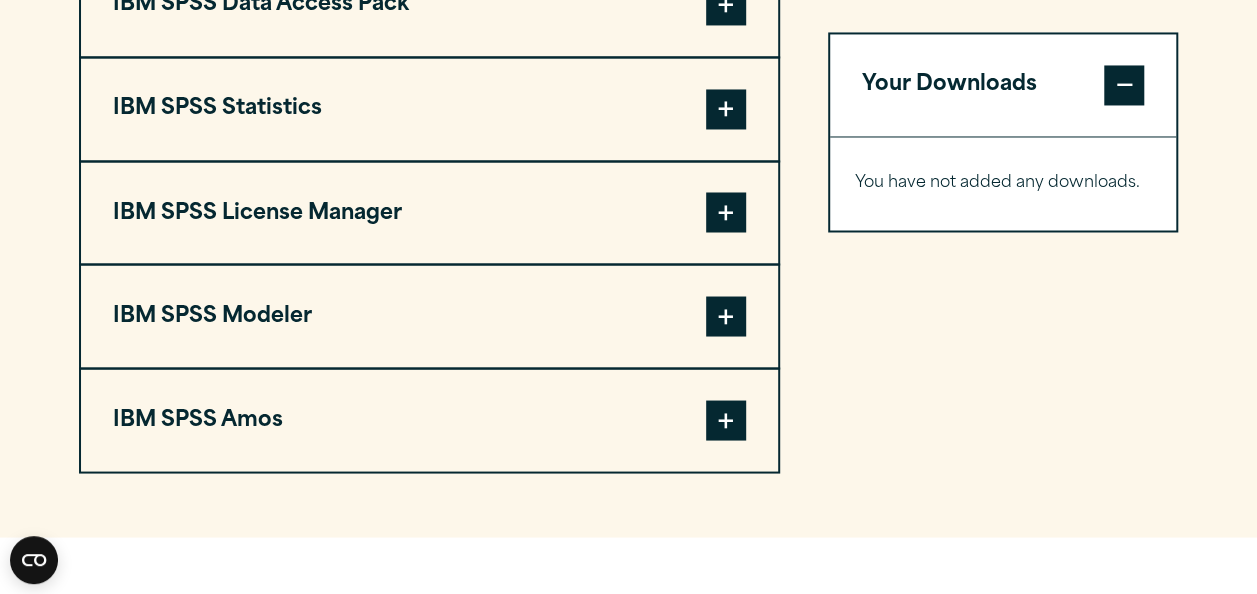 click on "IBM SPSS Statistics" at bounding box center [429, 109] 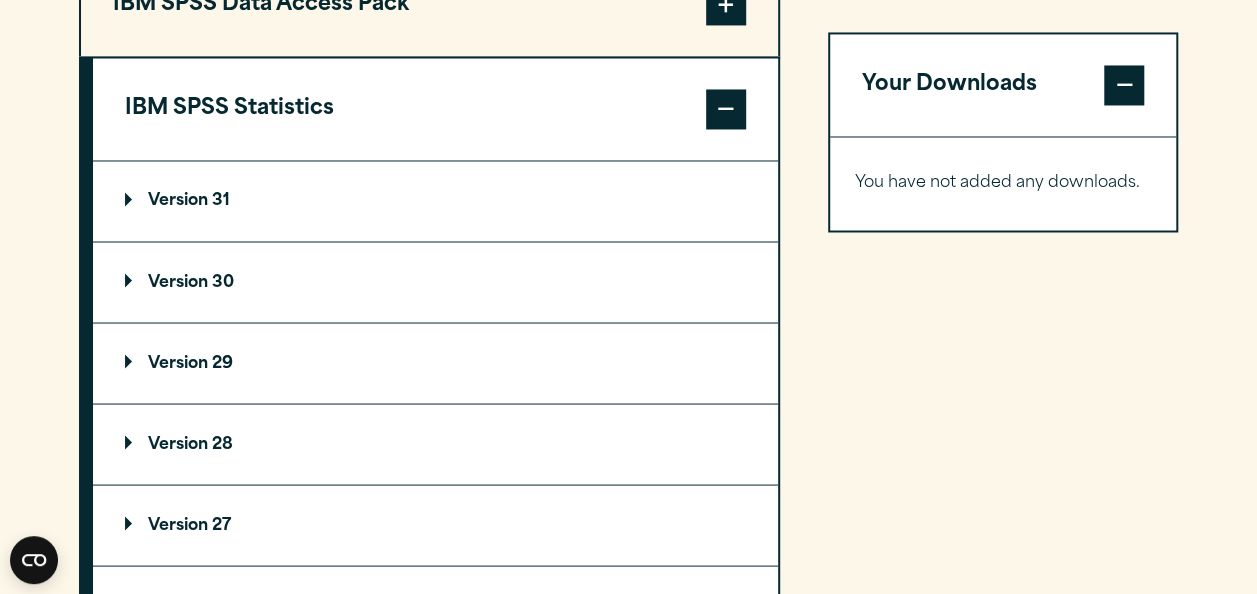 click on "Version 29" at bounding box center (435, 363) 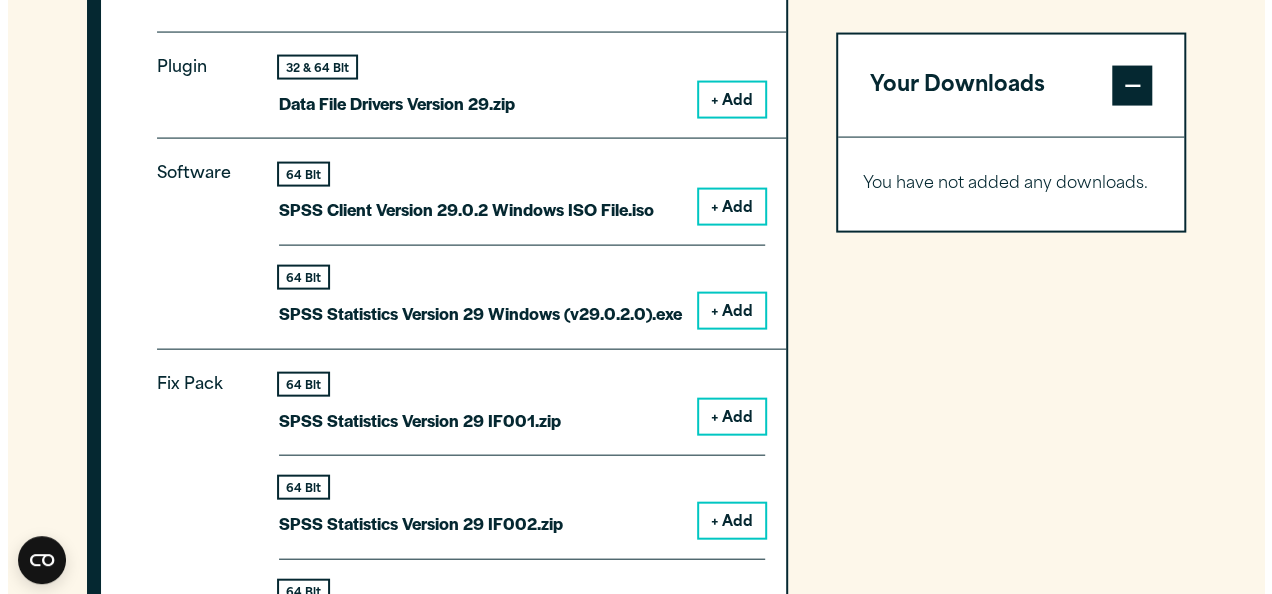 scroll, scrollTop: 2068, scrollLeft: 0, axis: vertical 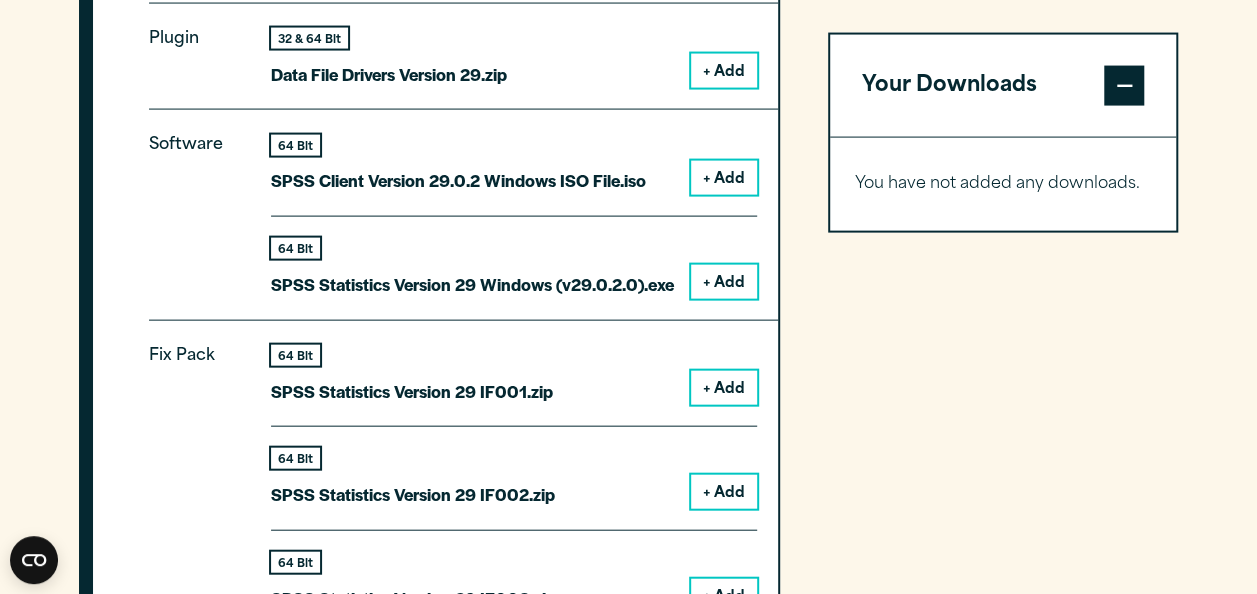 click on "+ Add" at bounding box center [724, 178] 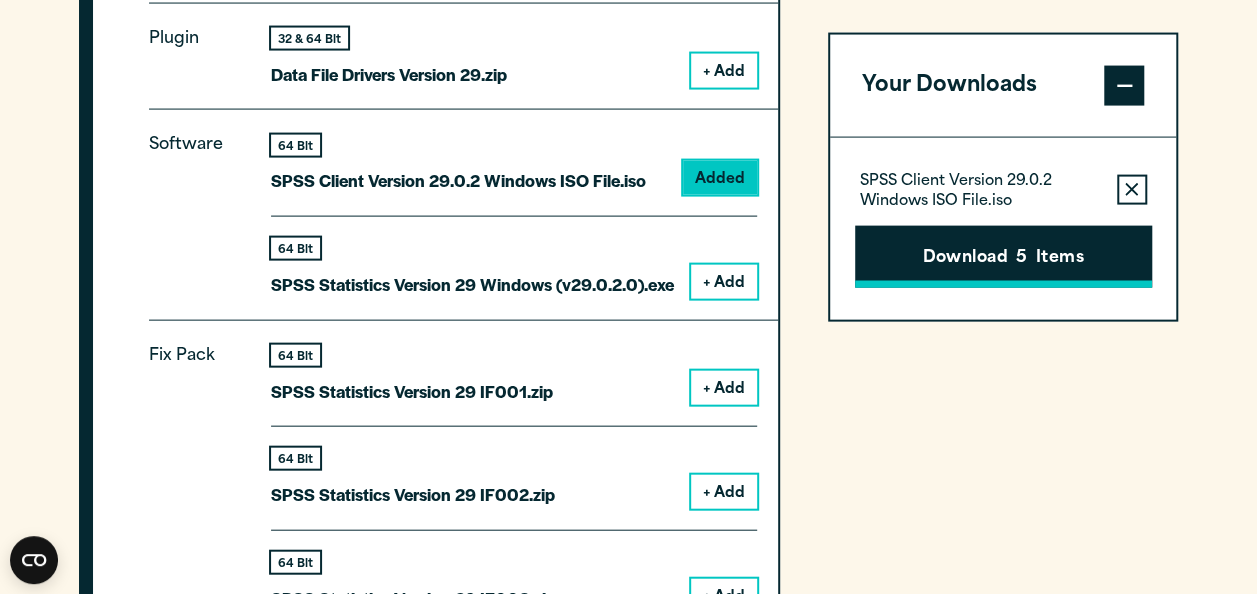 click on "Download  5  Items" at bounding box center [1003, 256] 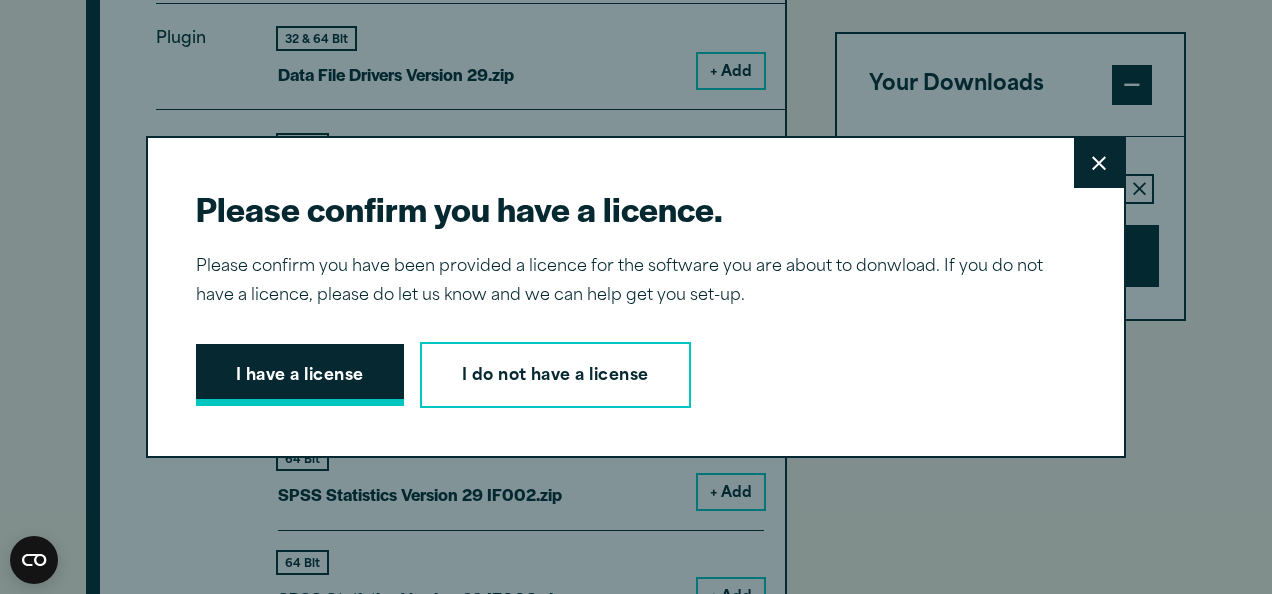 click on "I have a license" at bounding box center (300, 375) 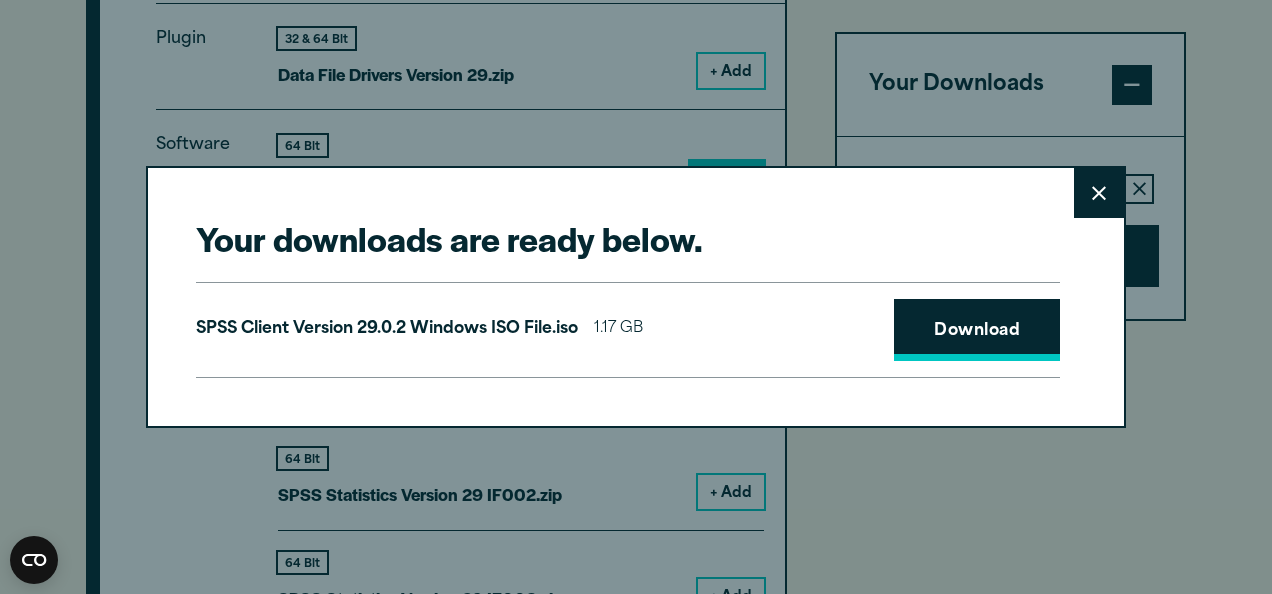 click on "Download" at bounding box center (977, 330) 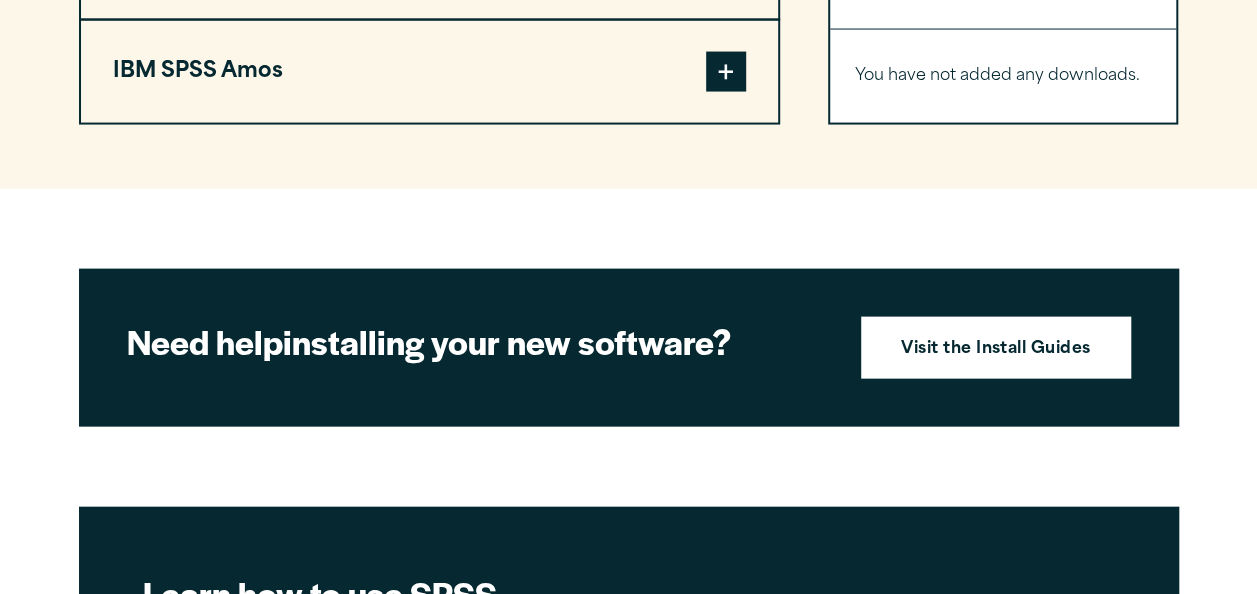 scroll, scrollTop: 2016, scrollLeft: 0, axis: vertical 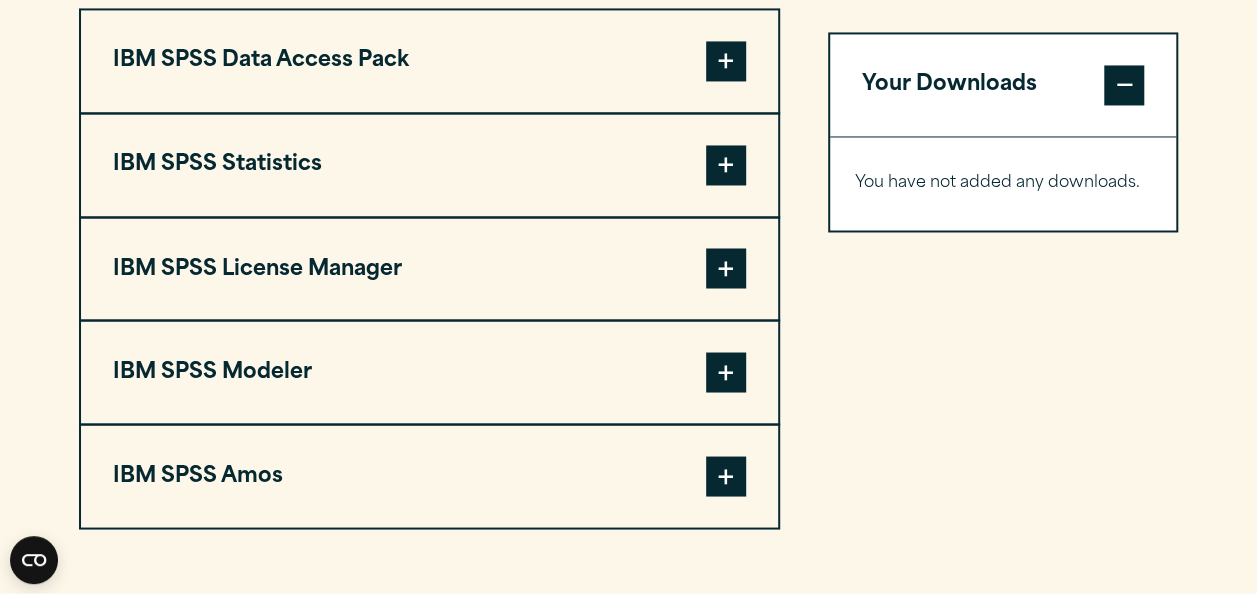 click on "IBM SPSS Statistics" at bounding box center (429, 165) 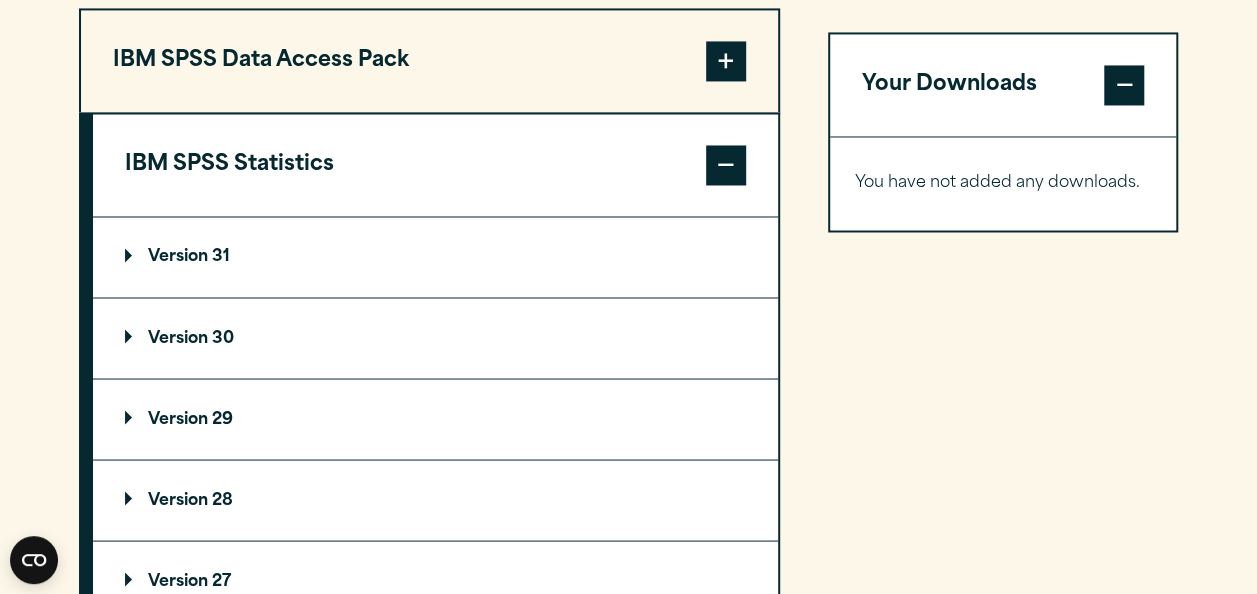 click on "Version 29" at bounding box center (435, 419) 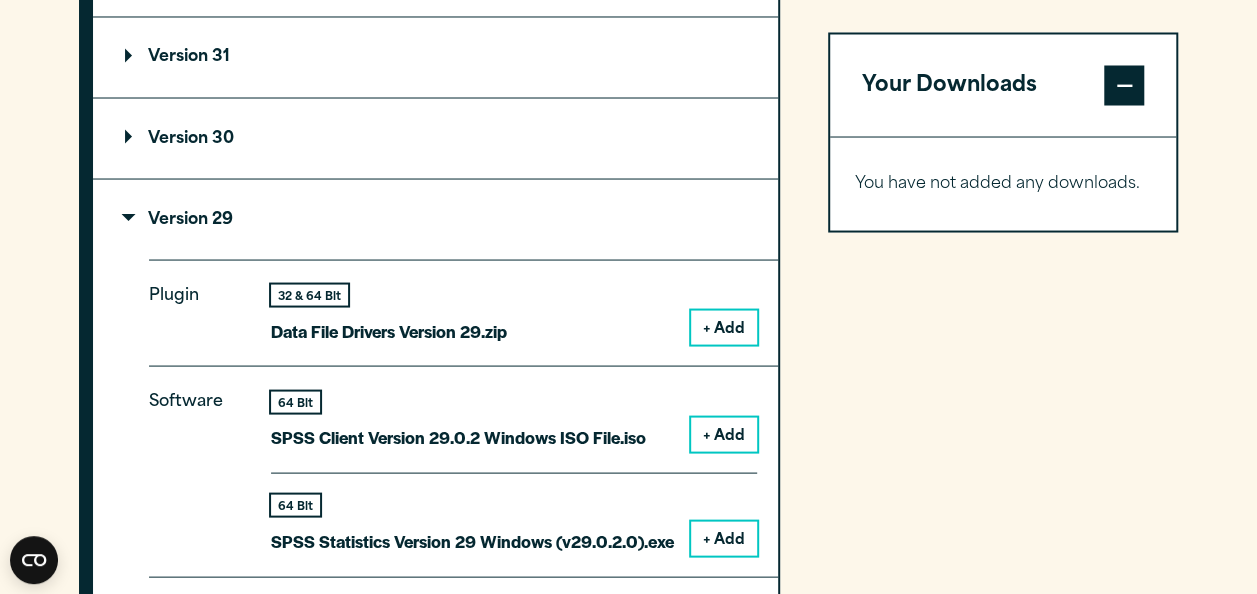 scroll, scrollTop: 1912, scrollLeft: 0, axis: vertical 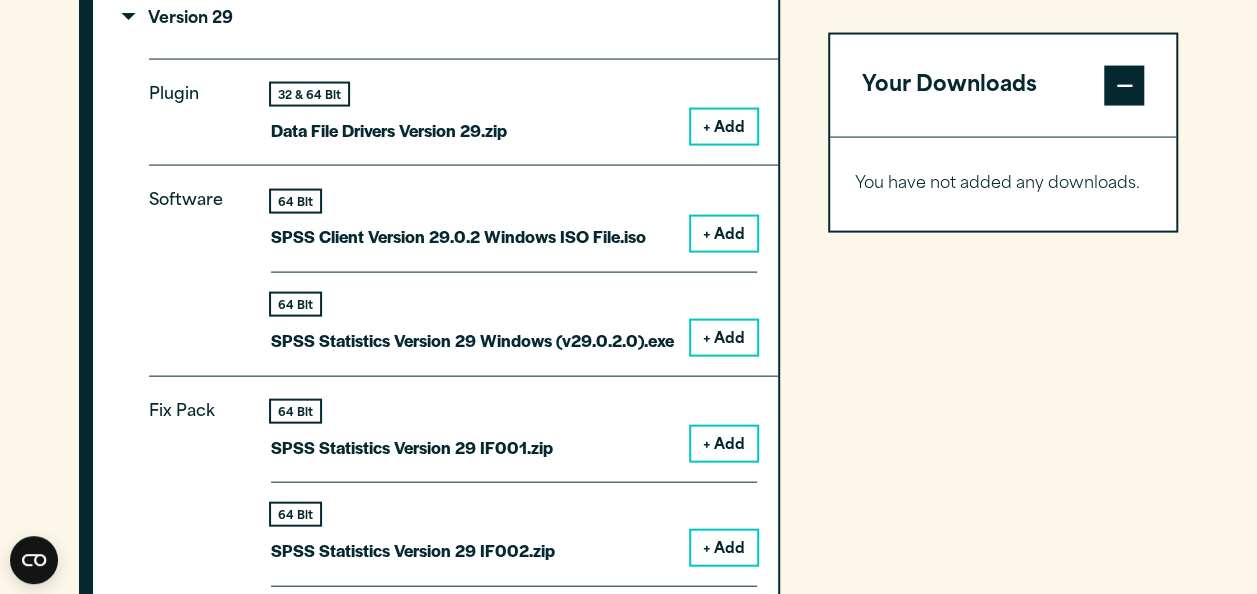 click on "+ Add" at bounding box center (724, 338) 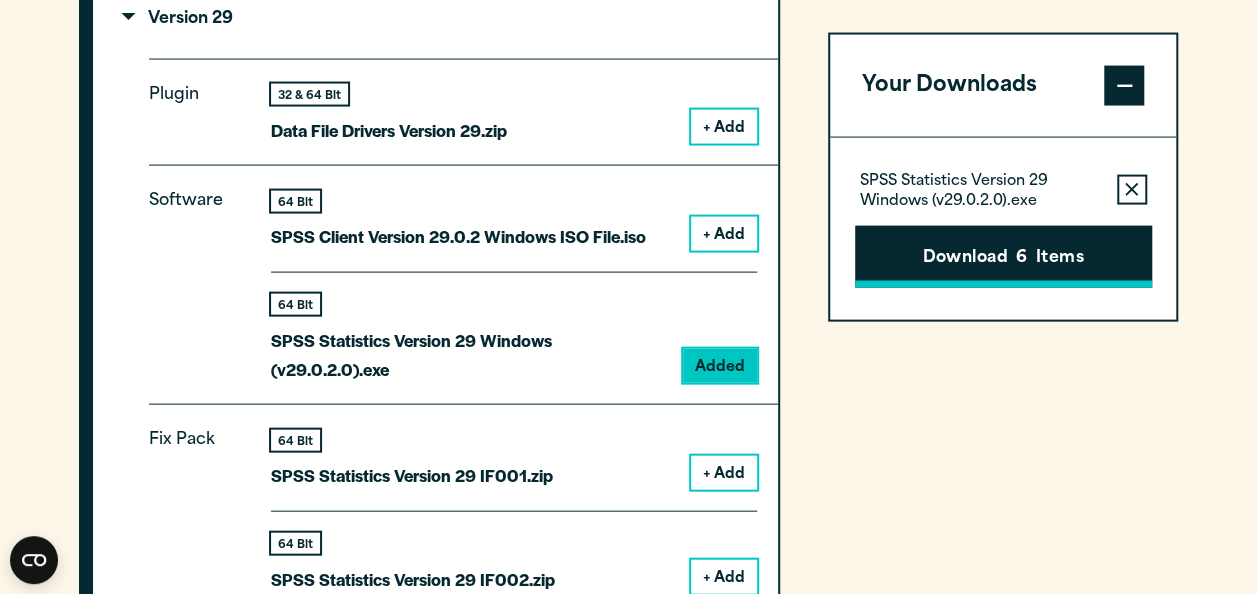 click on "Download  6  Items" at bounding box center [1003, 256] 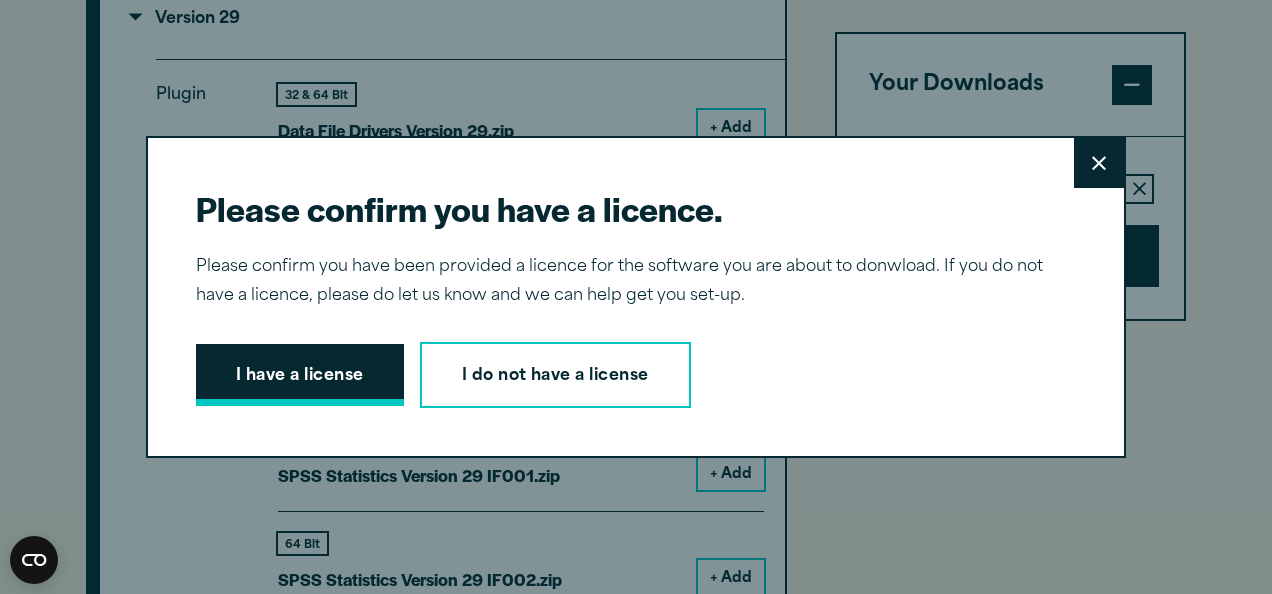 click on "I have a license" at bounding box center (300, 375) 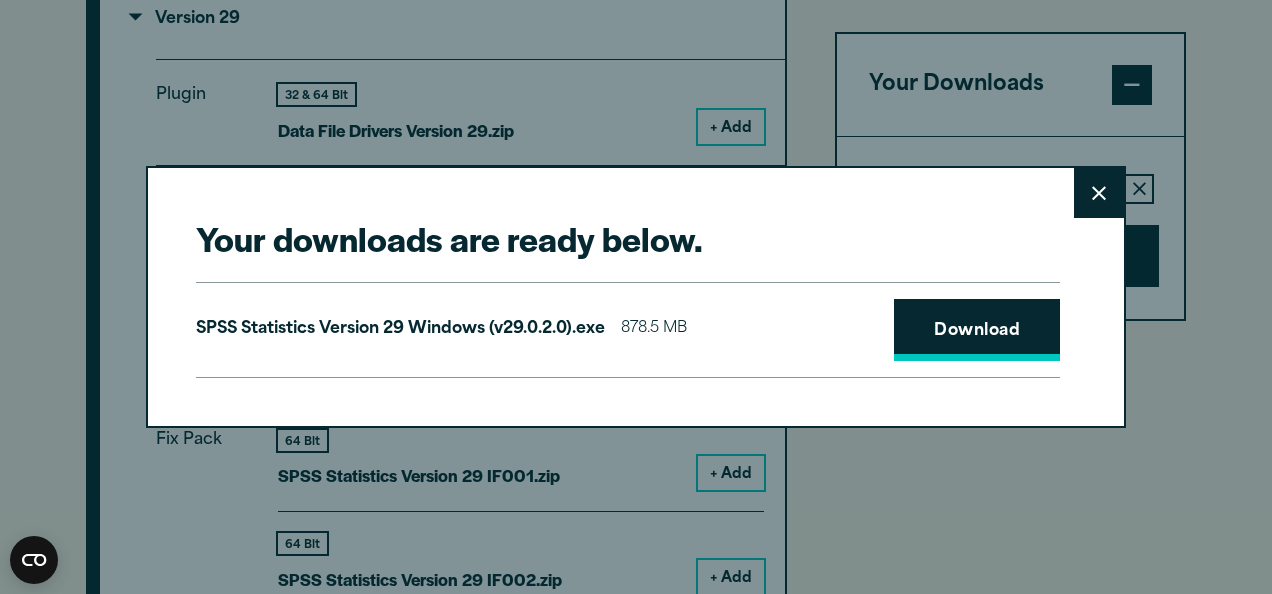 click on "Download" at bounding box center [977, 330] 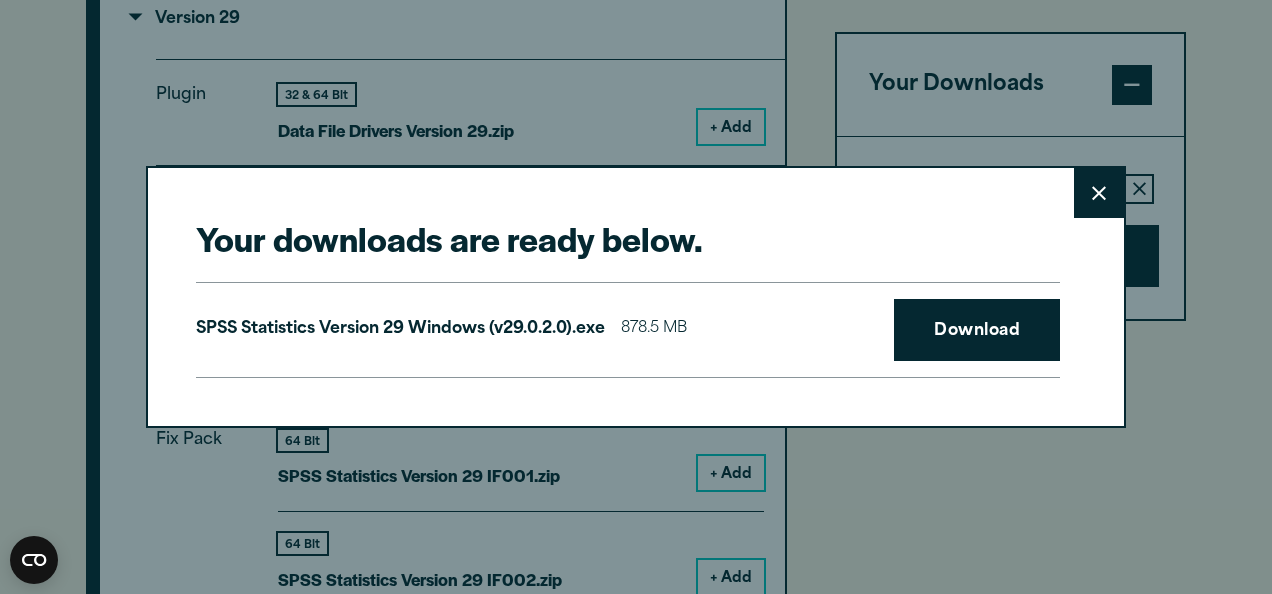 click 